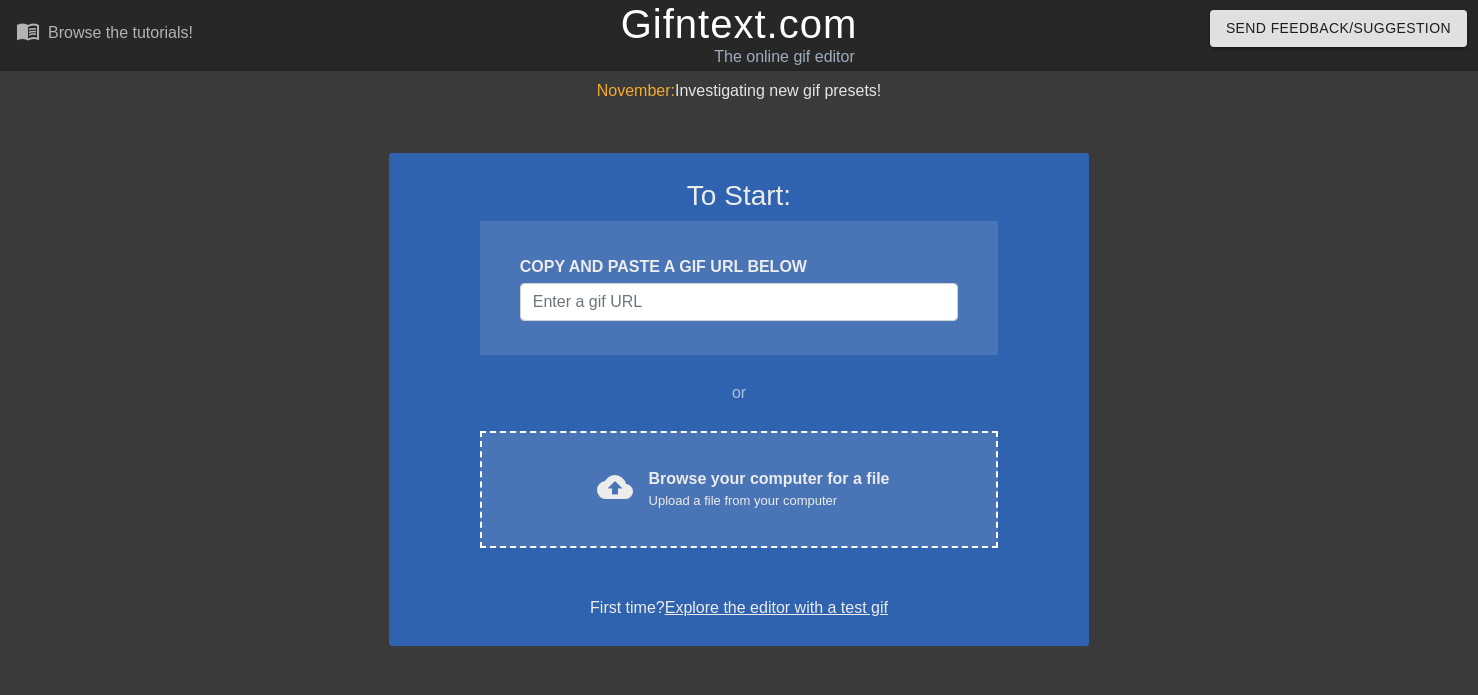 scroll, scrollTop: 0, scrollLeft: 0, axis: both 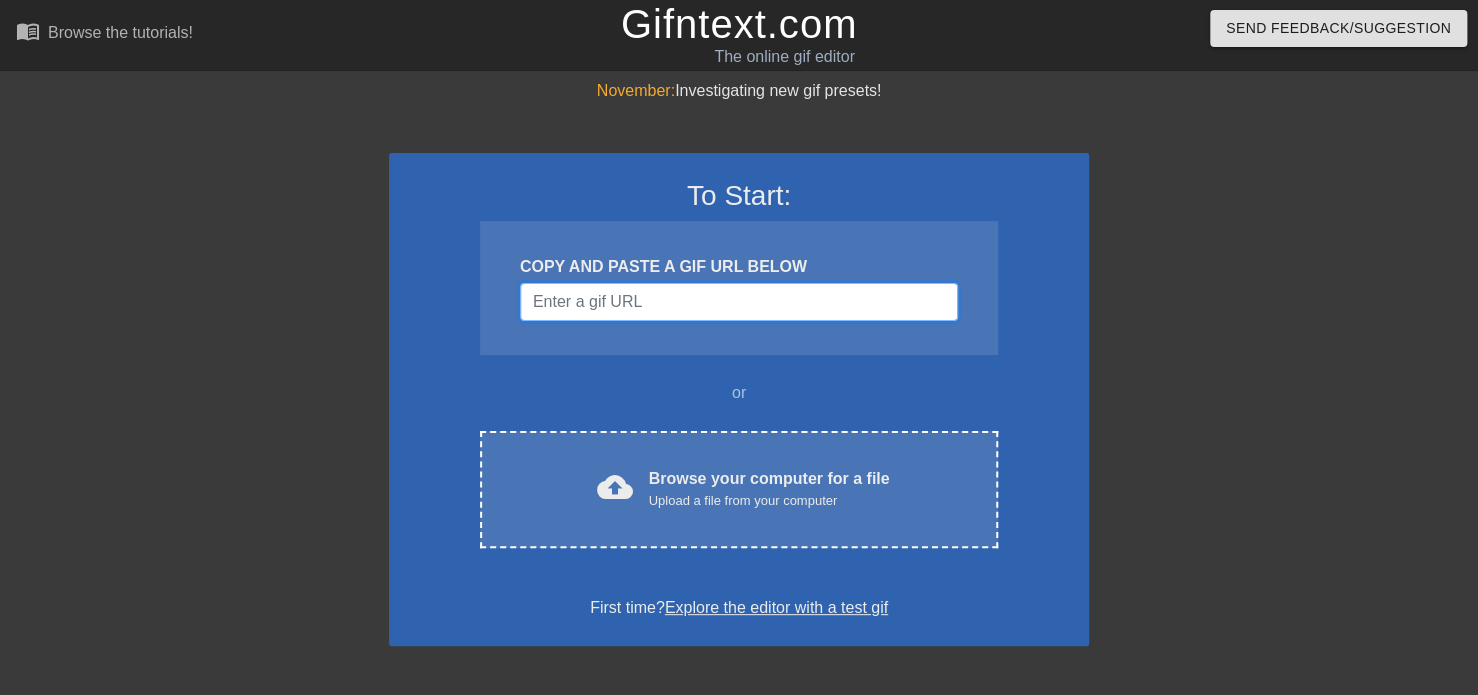 click at bounding box center (739, 302) 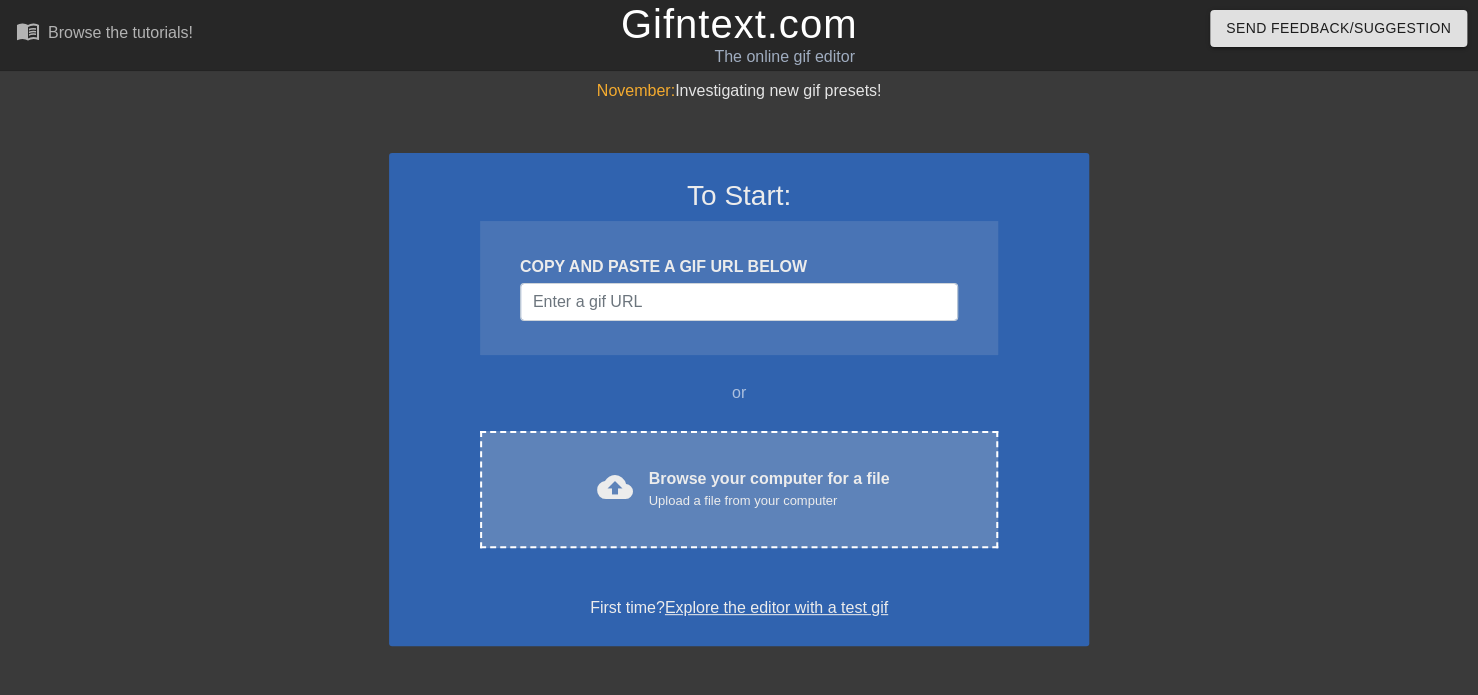 click on "Browse your computer for a file Upload a file from your computer" at bounding box center (769, 489) 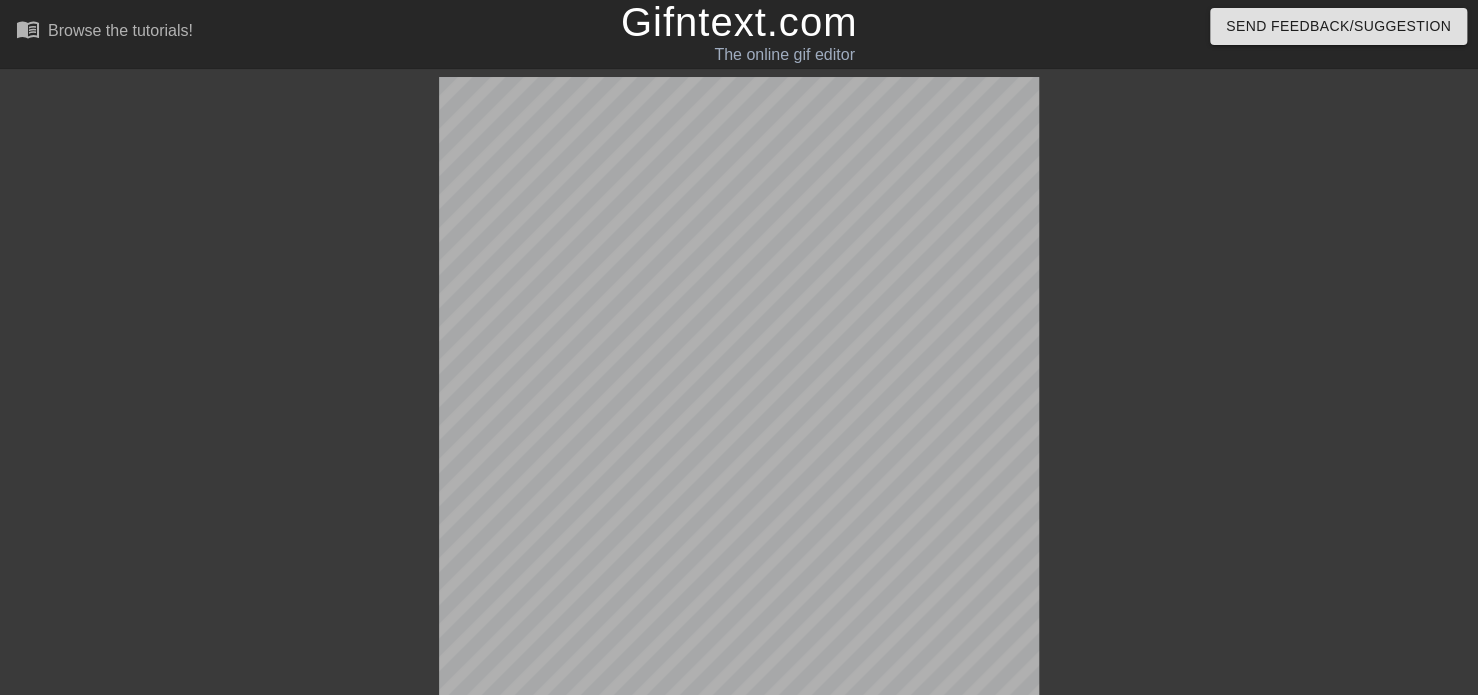 scroll, scrollTop: 320, scrollLeft: 0, axis: vertical 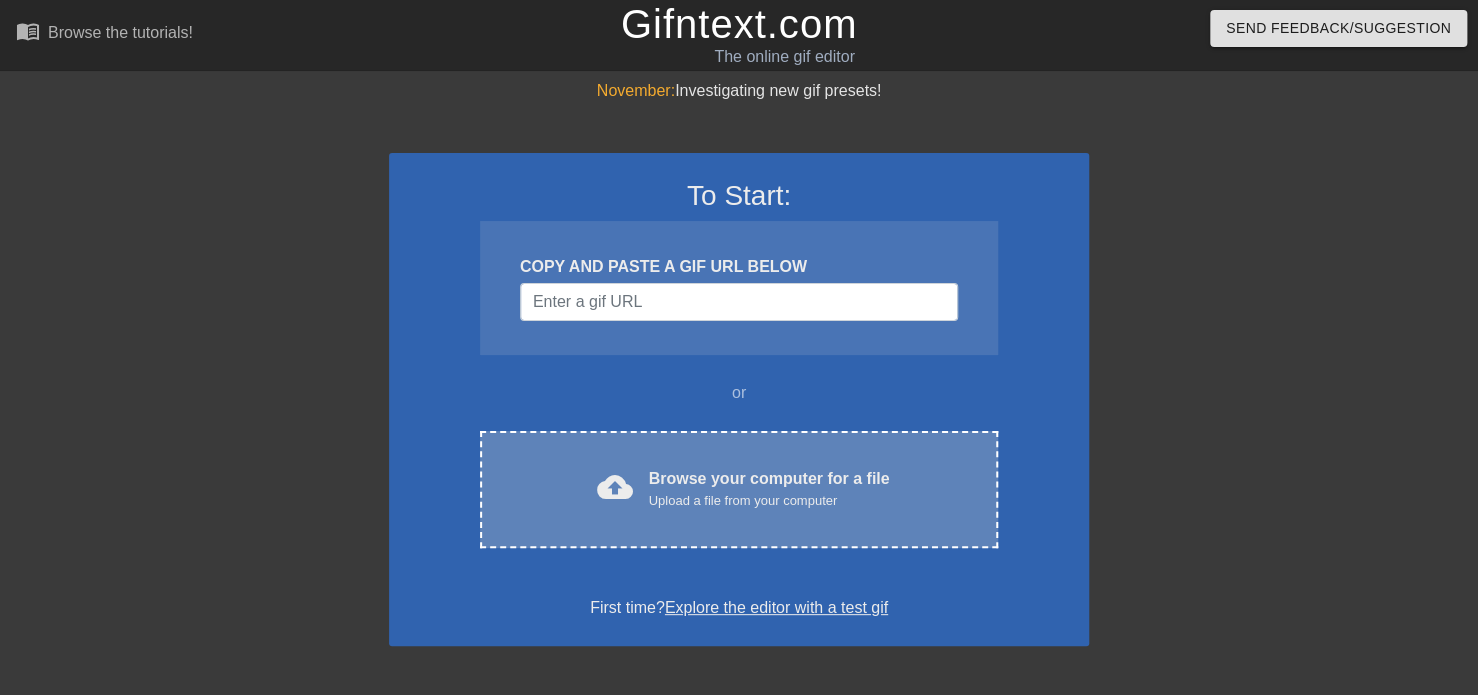 click on "Browse your computer for a file Upload a file from your computer" at bounding box center (769, 489) 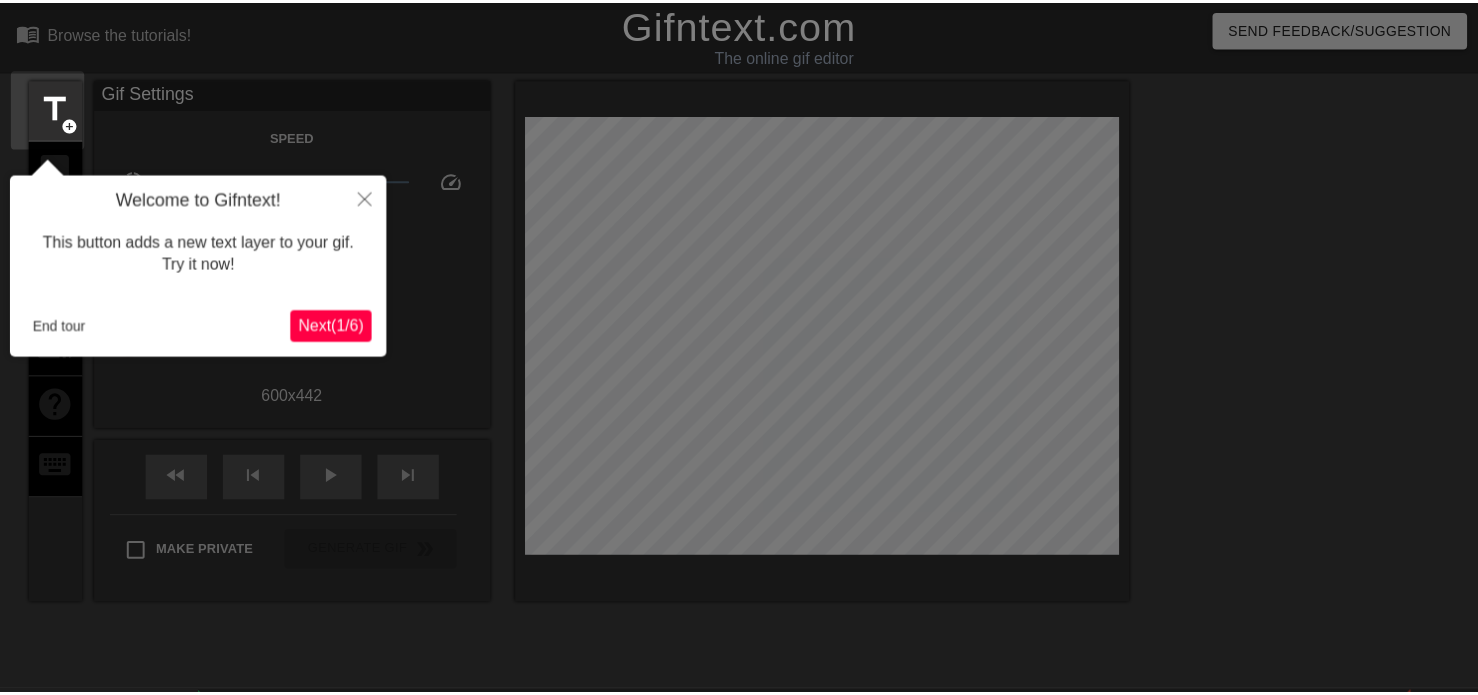 scroll, scrollTop: 48, scrollLeft: 0, axis: vertical 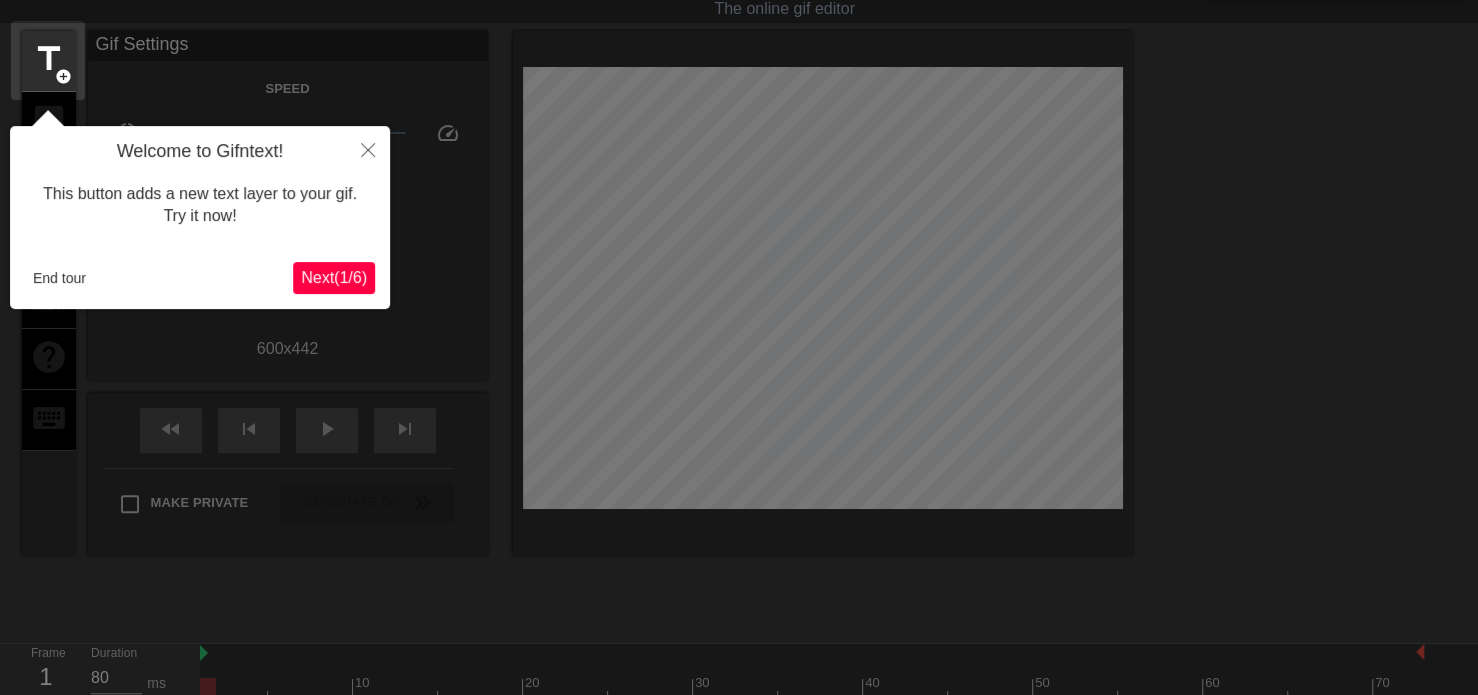 drag, startPoint x: 467, startPoint y: 270, endPoint x: 429, endPoint y: 281, distance: 39.56008 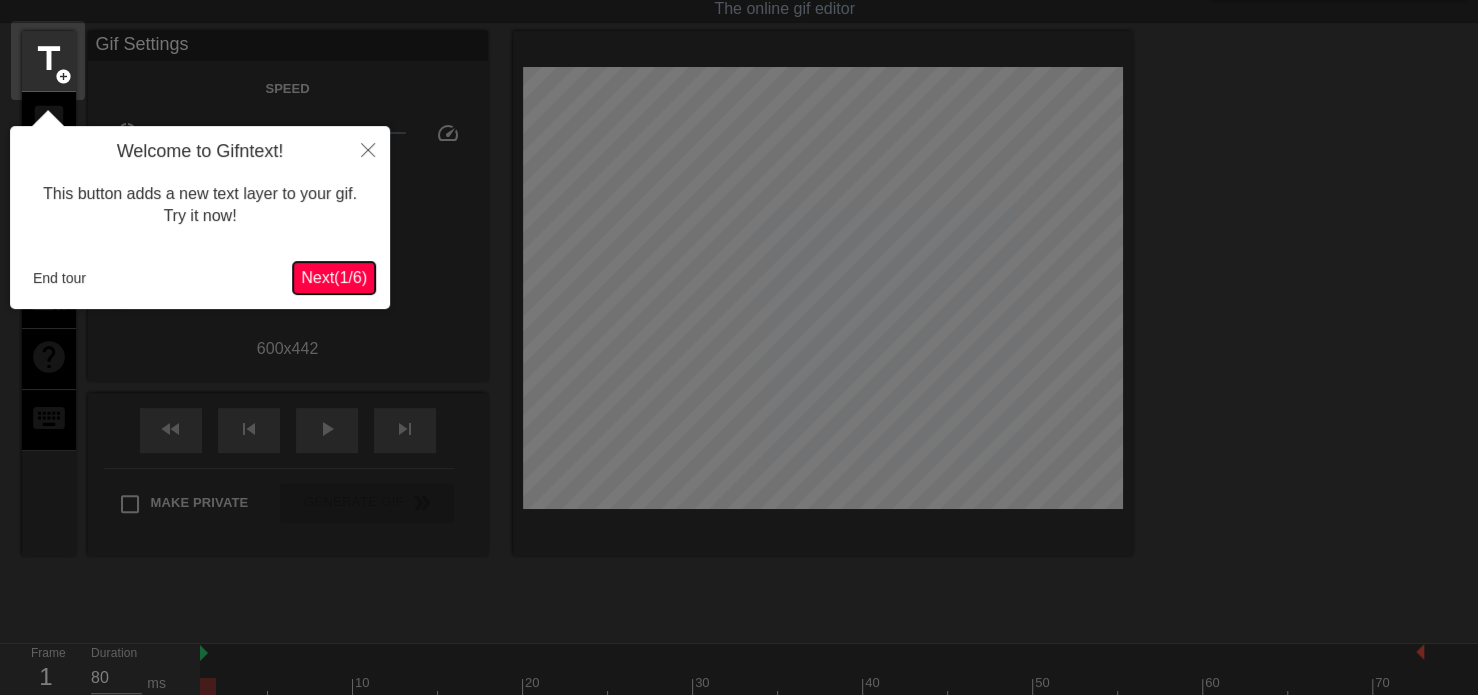 click on "Next  ( 1 / 6 )" at bounding box center [334, 277] 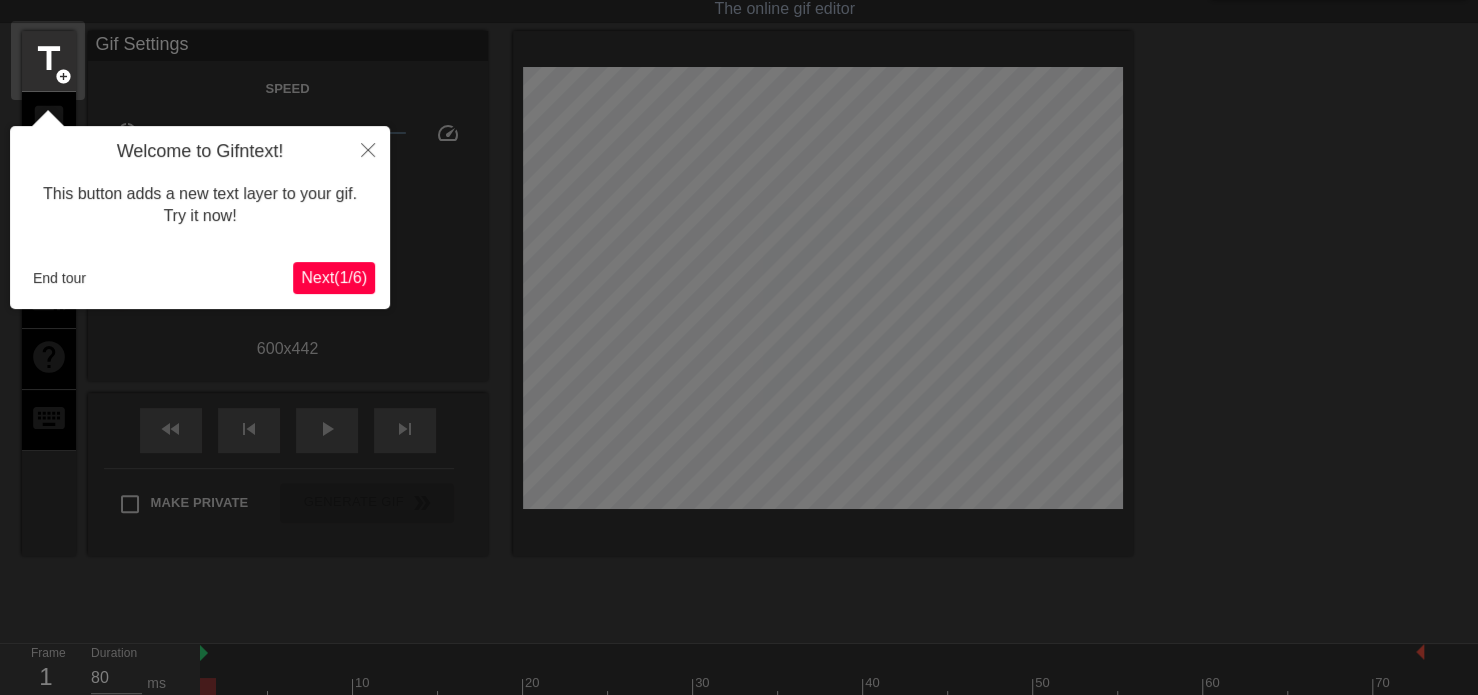 scroll, scrollTop: 0, scrollLeft: 0, axis: both 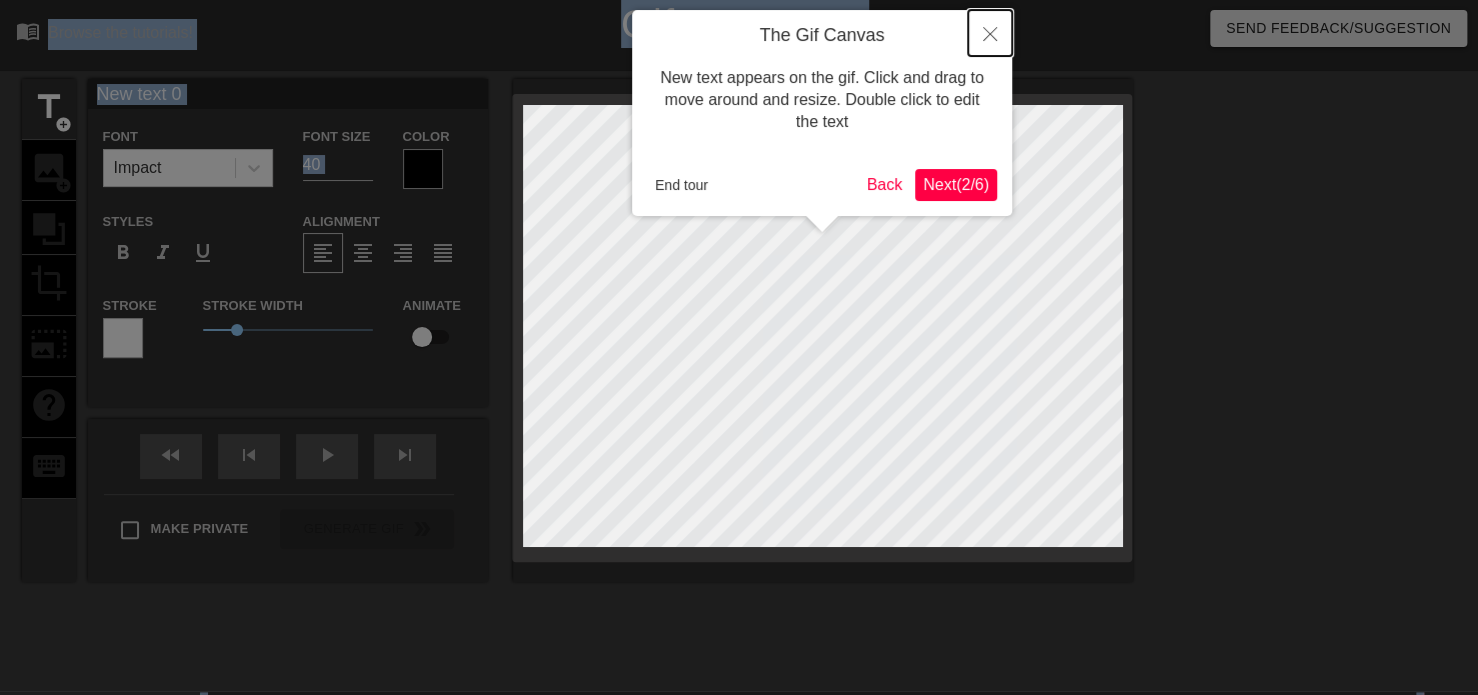 click 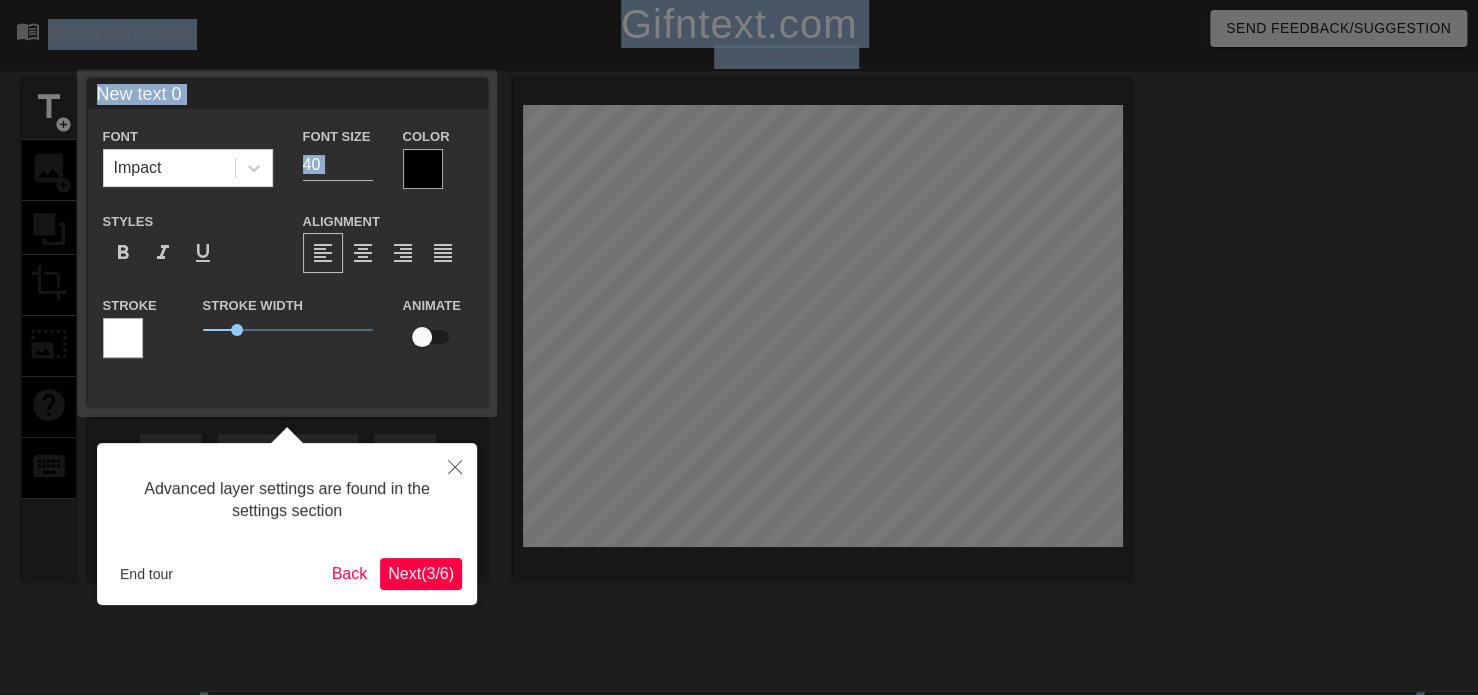 scroll, scrollTop: 48, scrollLeft: 0, axis: vertical 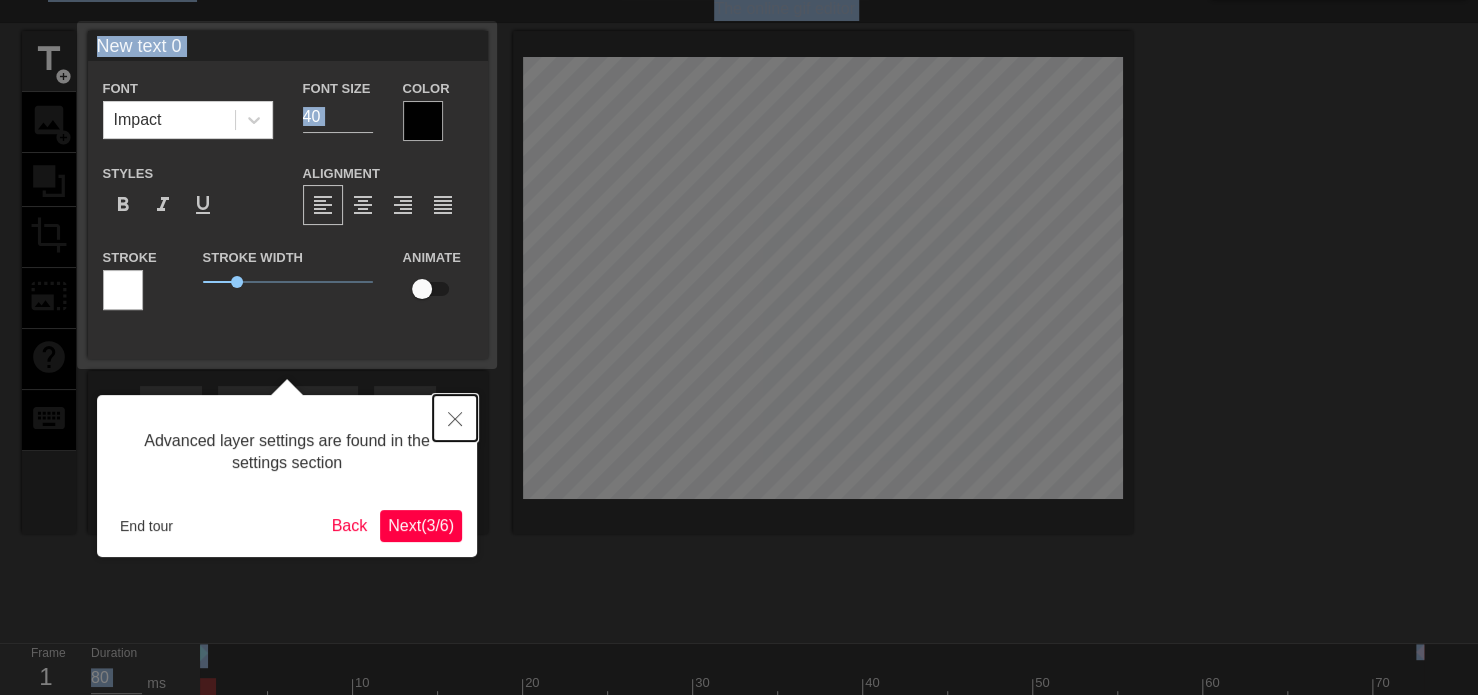 click 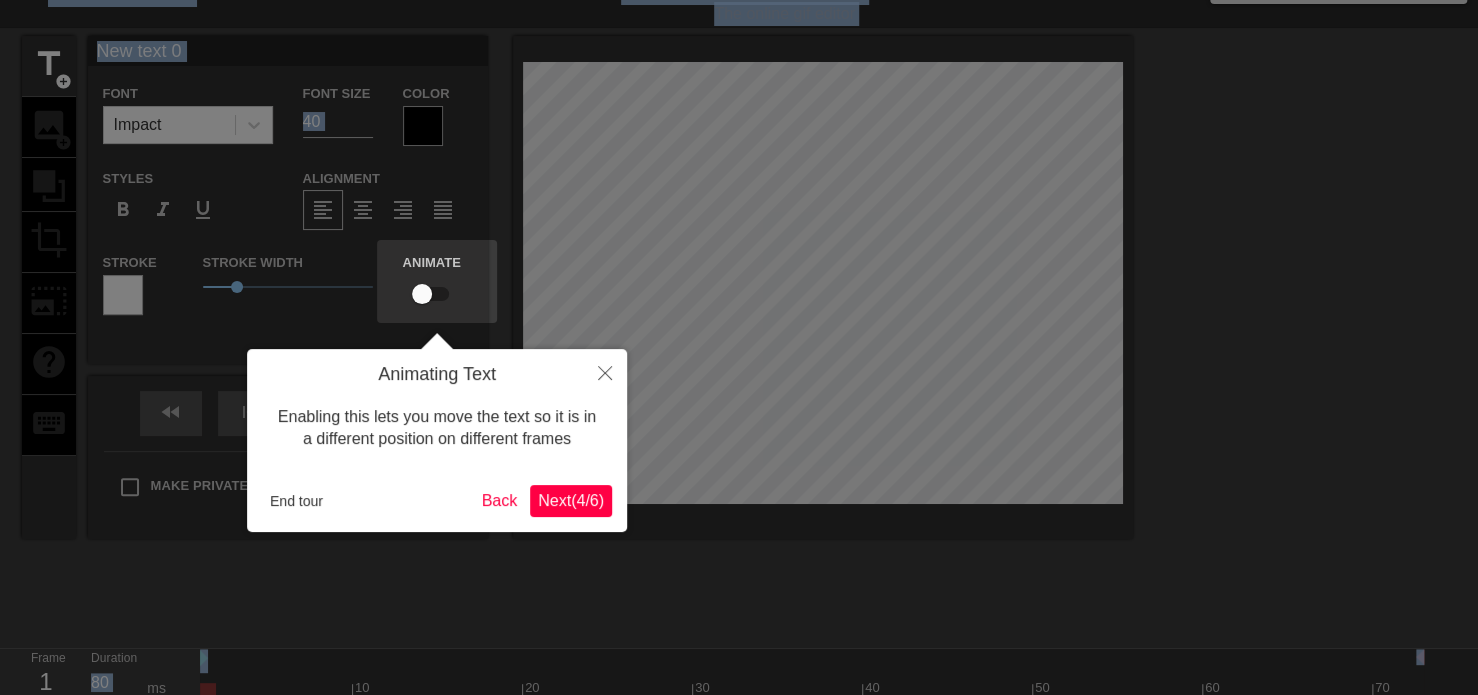scroll, scrollTop: 0, scrollLeft: 0, axis: both 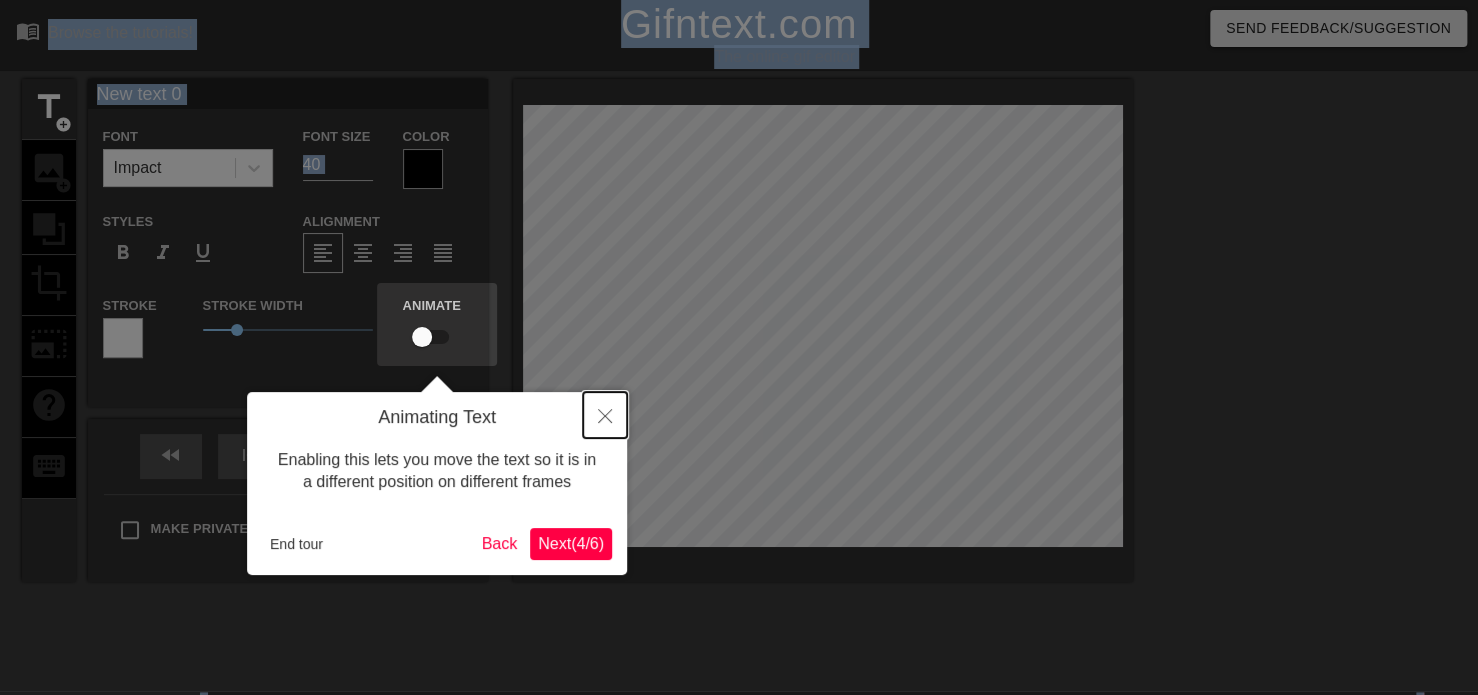 click 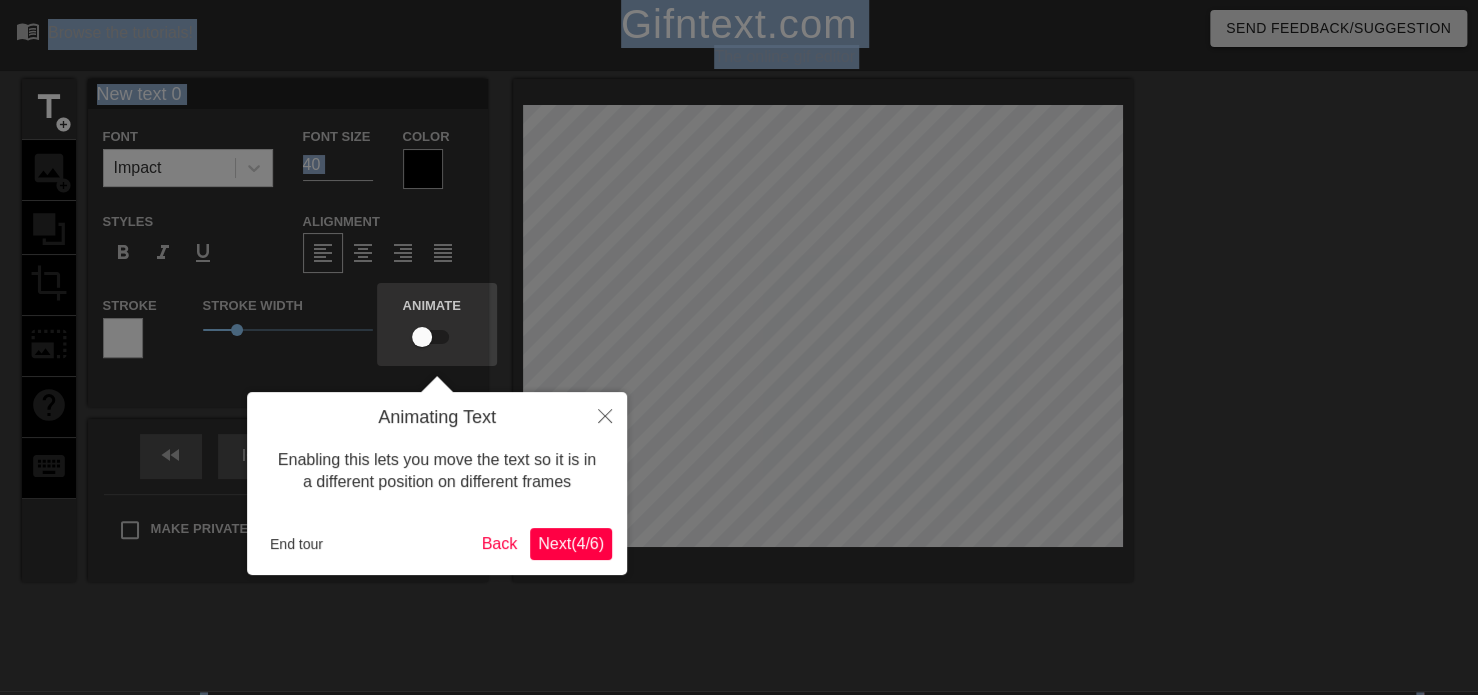 scroll, scrollTop: 120, scrollLeft: 0, axis: vertical 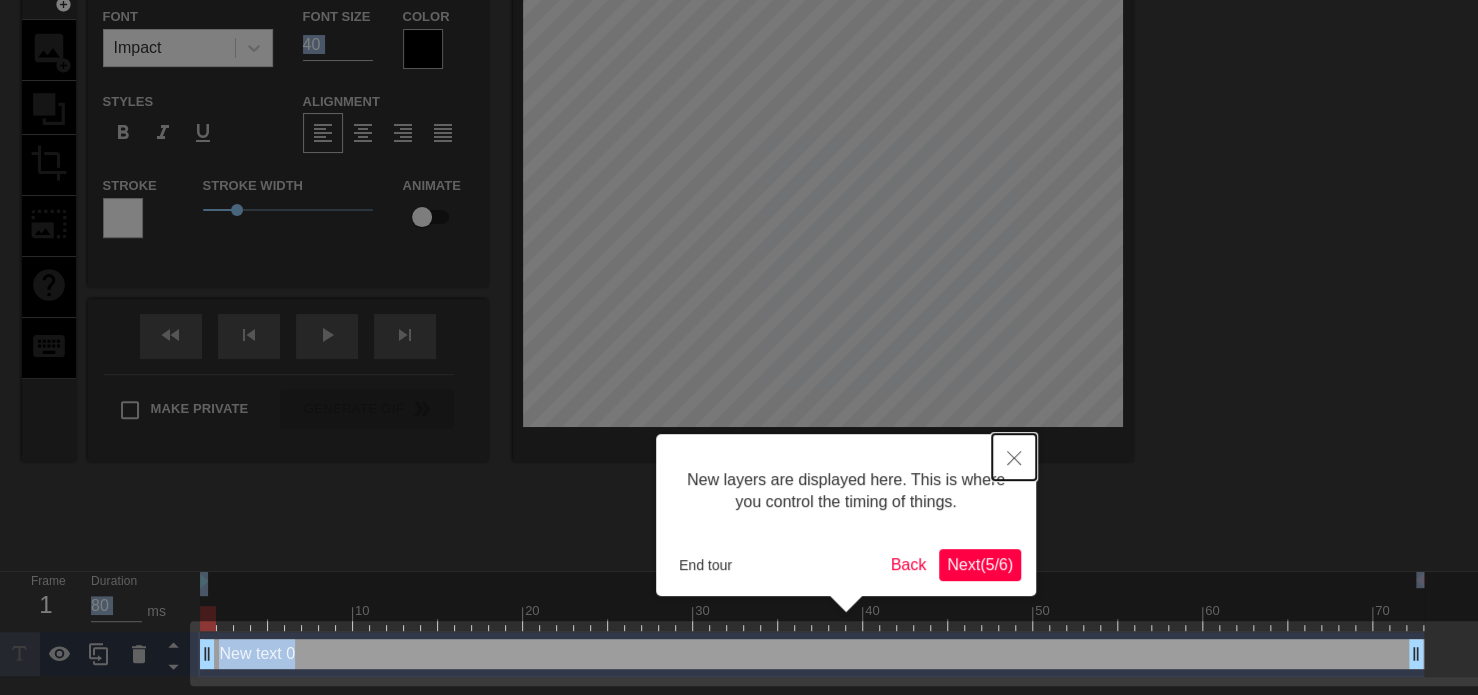 click 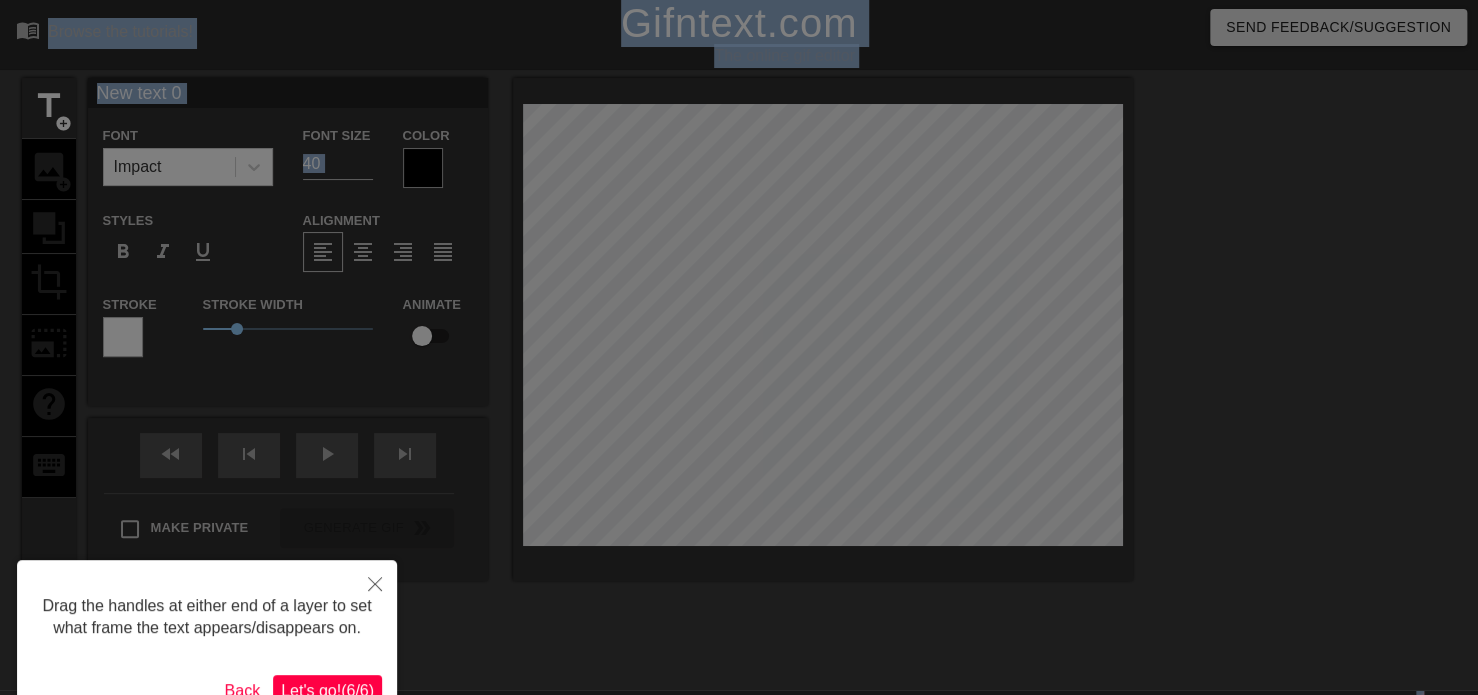 scroll, scrollTop: 0, scrollLeft: 0, axis: both 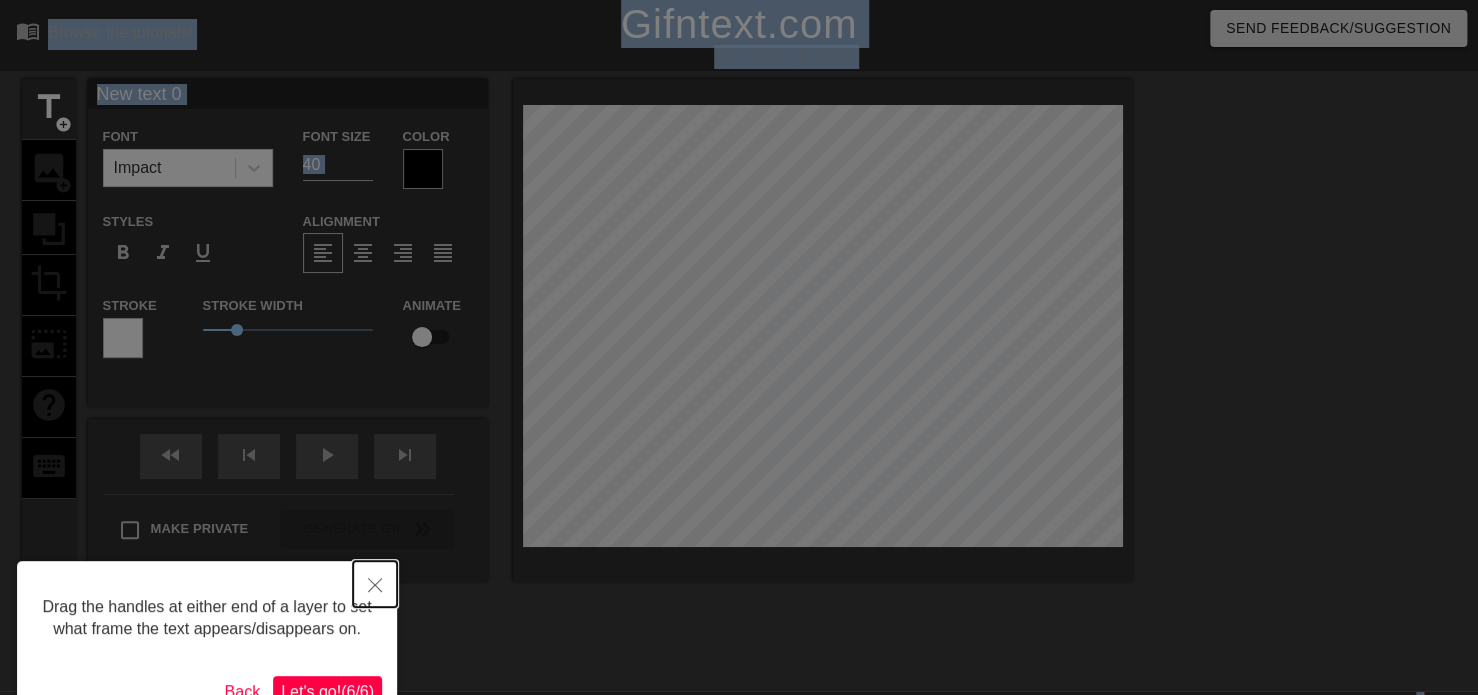 click at bounding box center (375, 584) 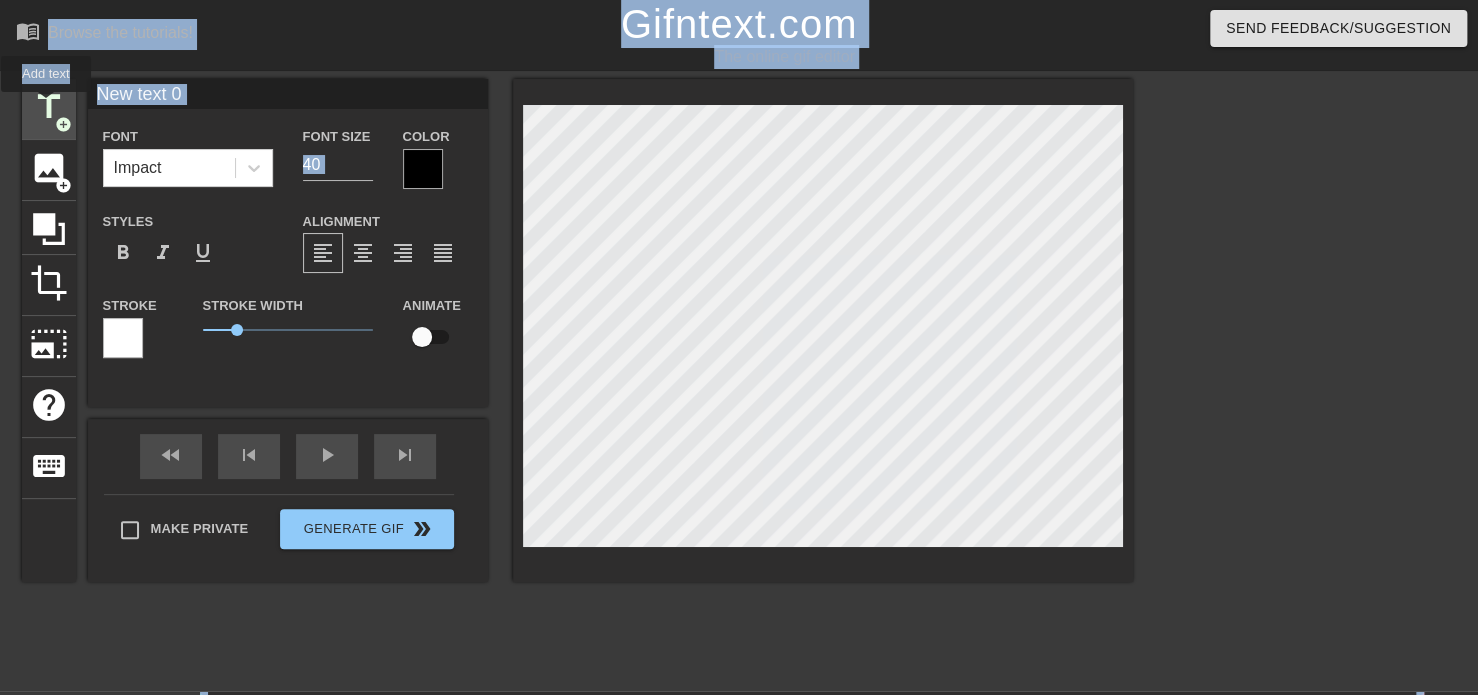 click on "title" at bounding box center (49, 107) 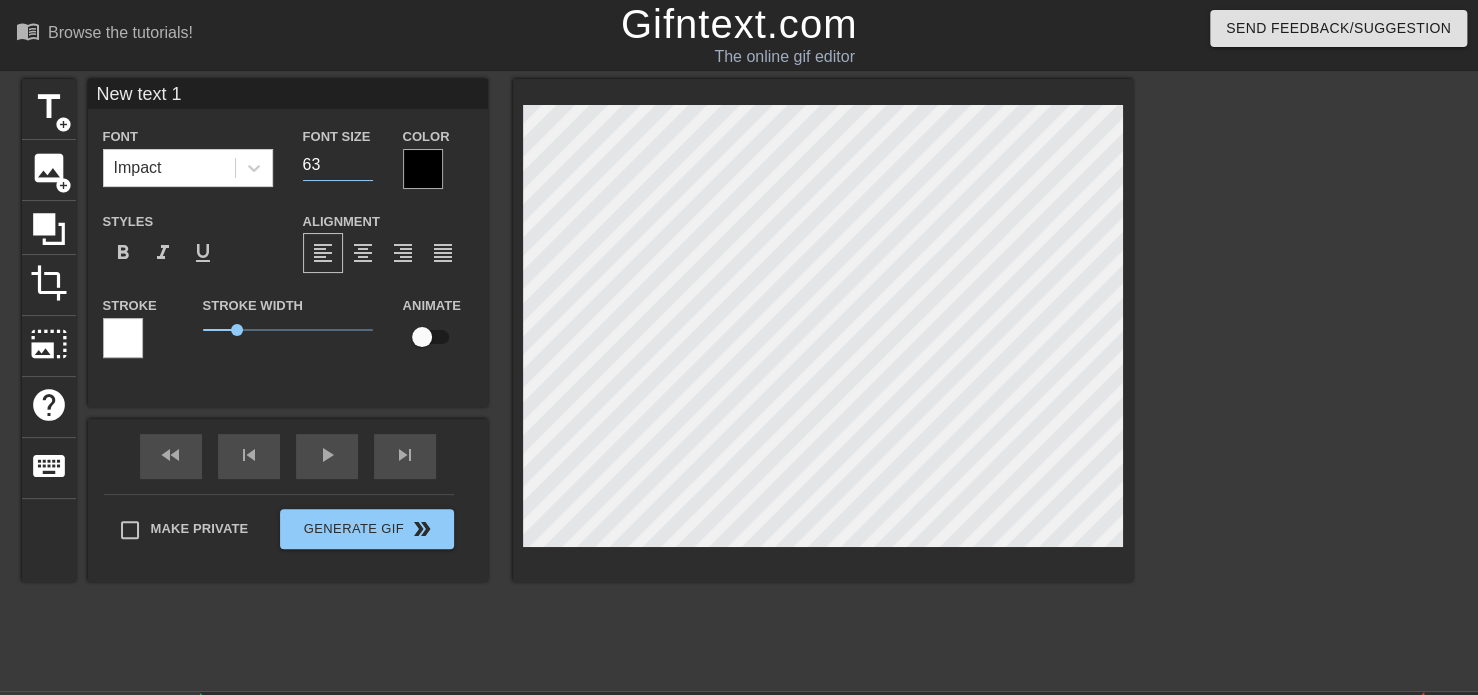 click on "63" at bounding box center (338, 165) 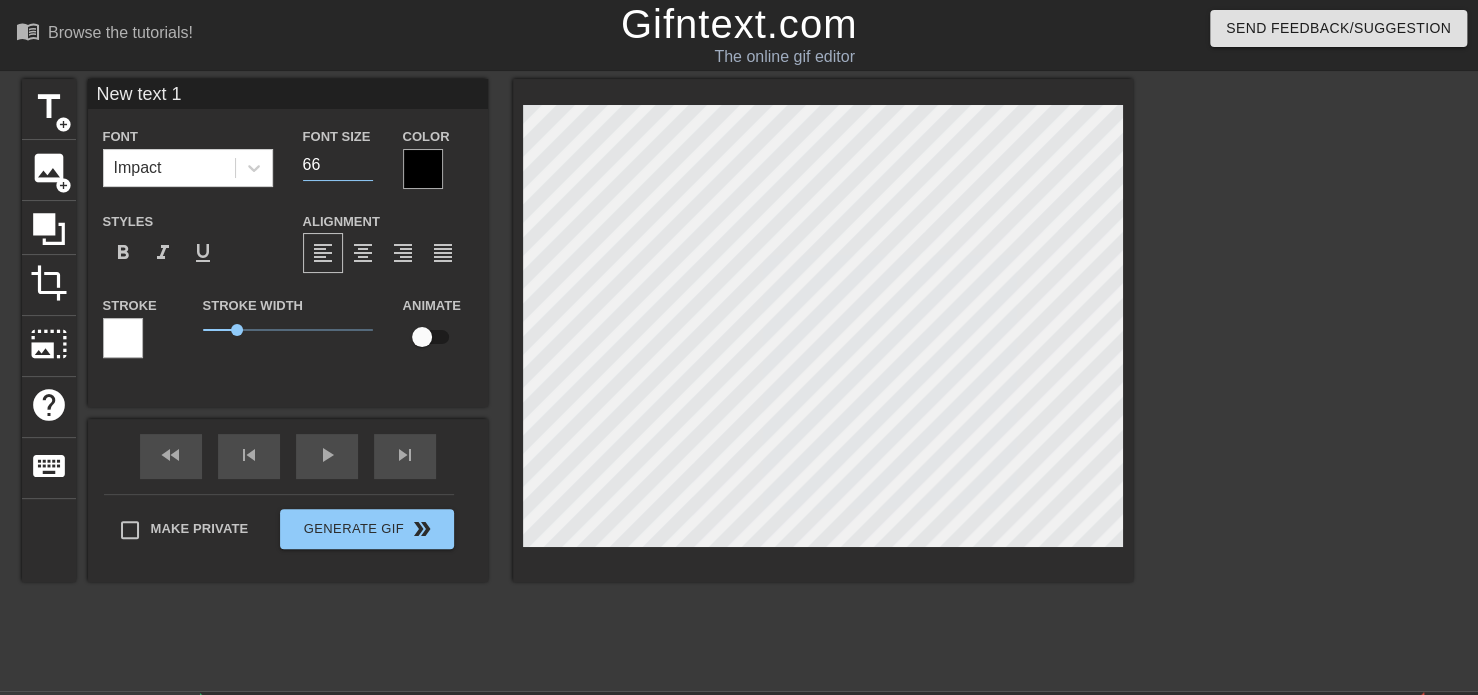 type on "66" 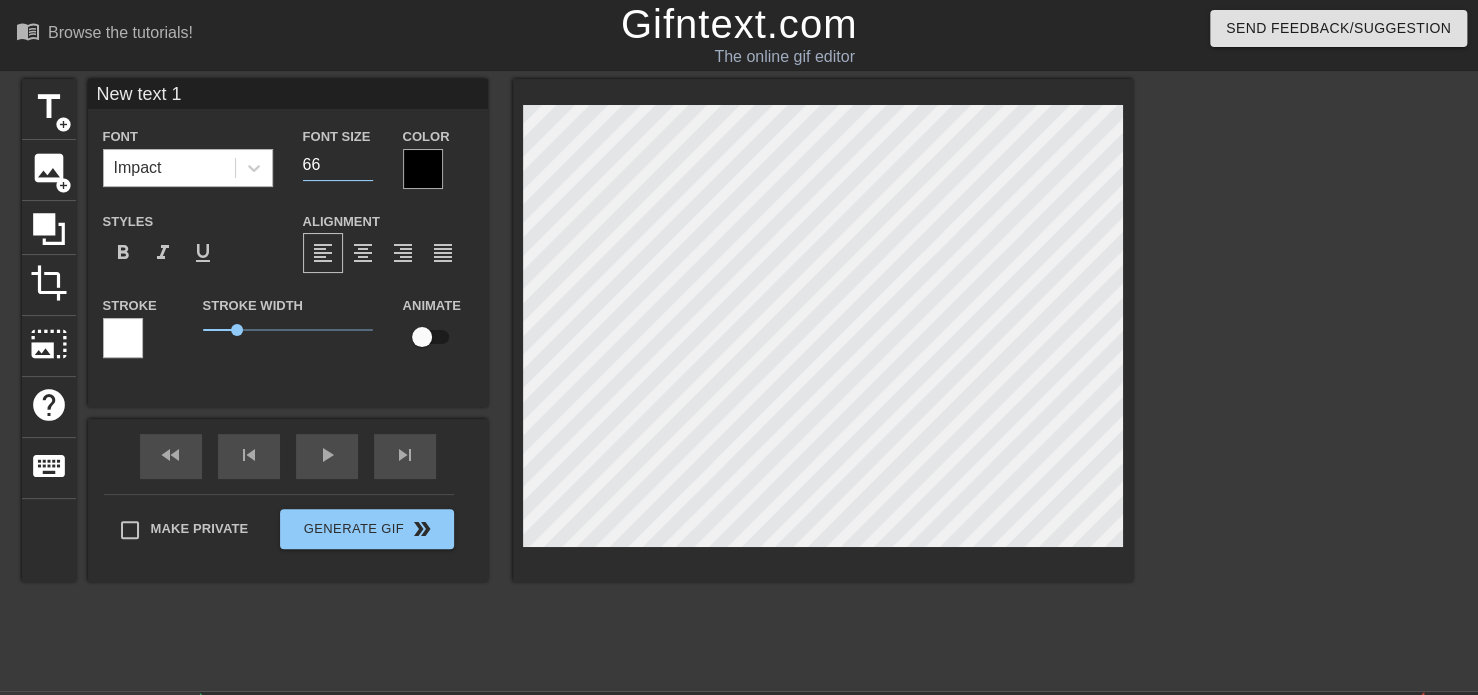 click on "Impact" at bounding box center [169, 168] 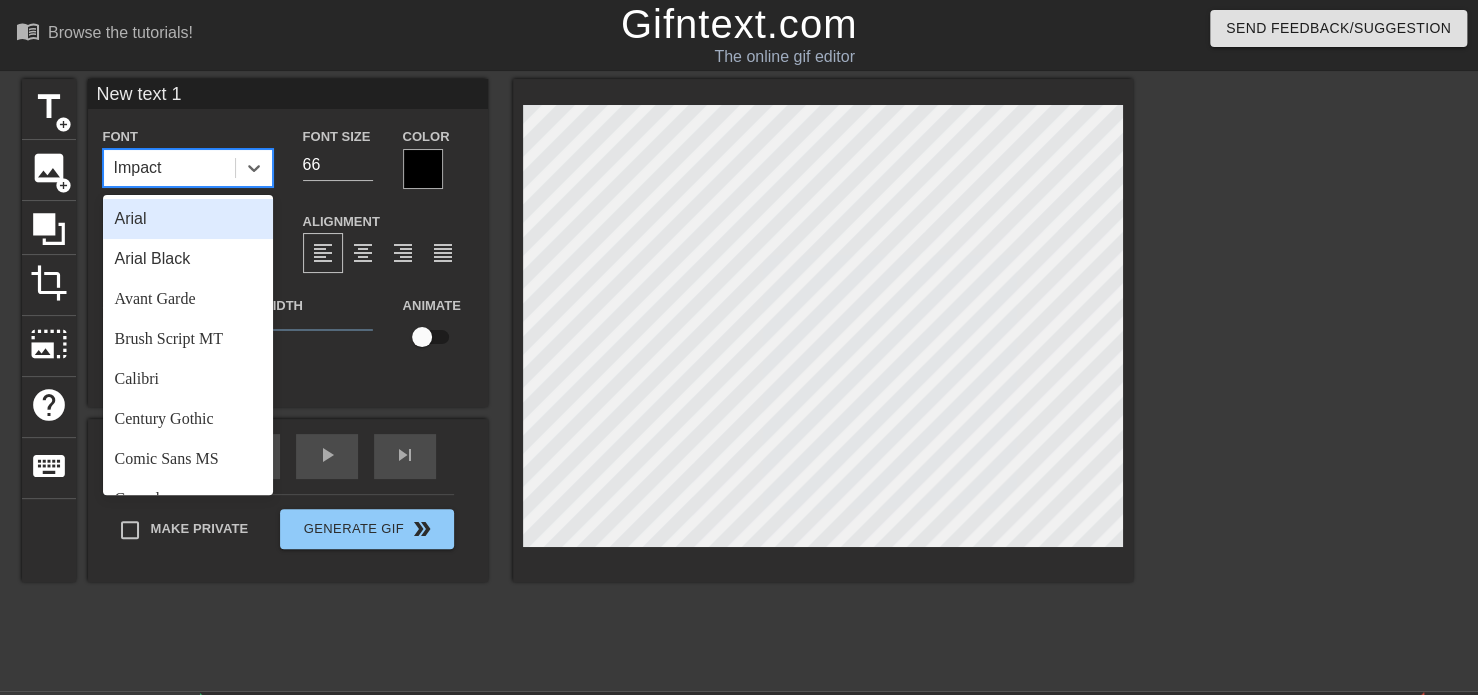 click on "Alignment format_align_left format_align_center format_align_right format_align_justify" at bounding box center (388, 241) 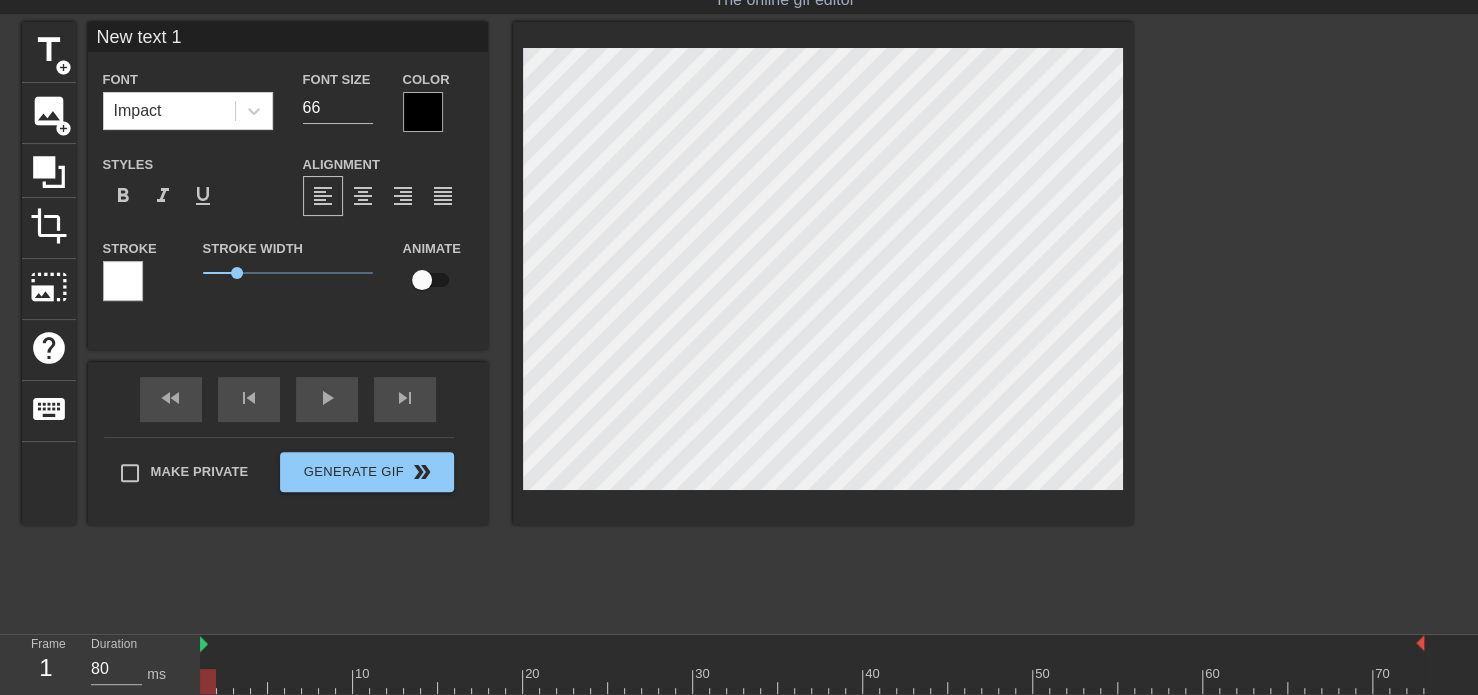 scroll, scrollTop: 50, scrollLeft: 0, axis: vertical 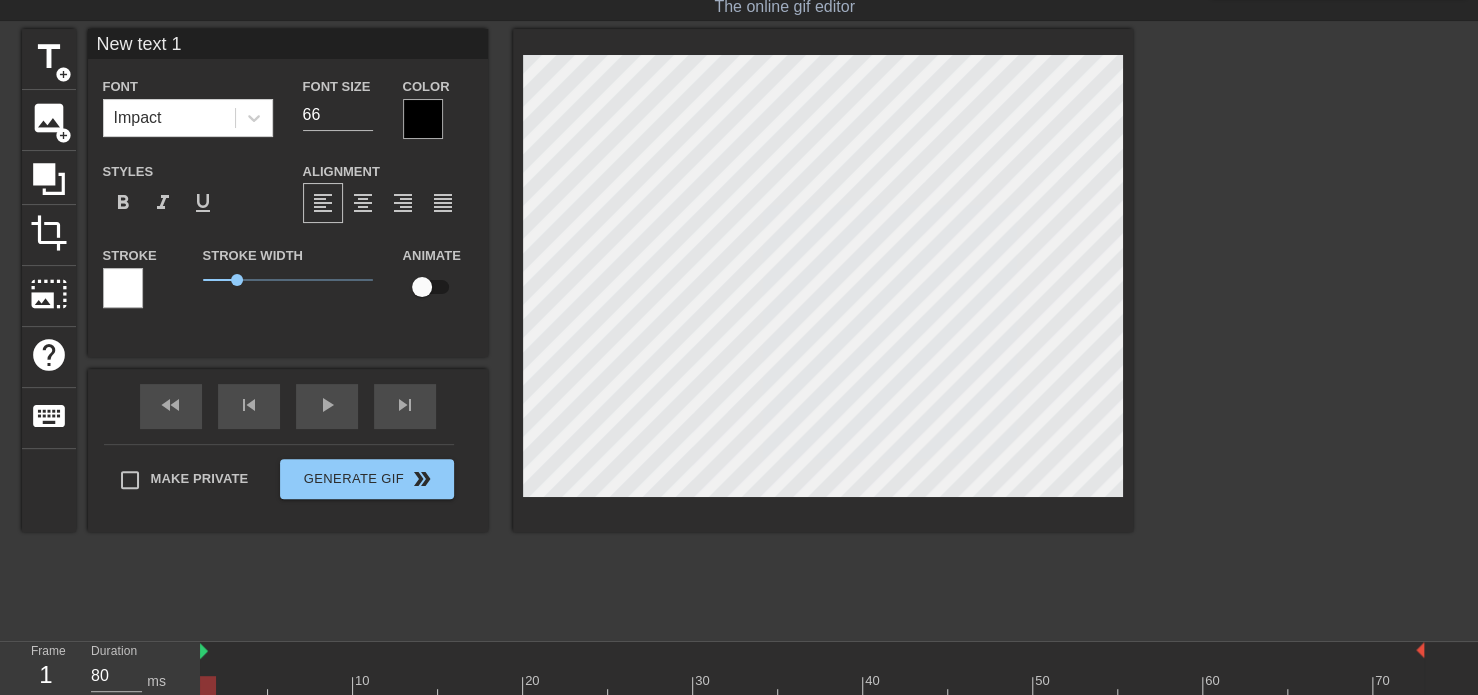 type on "New text" 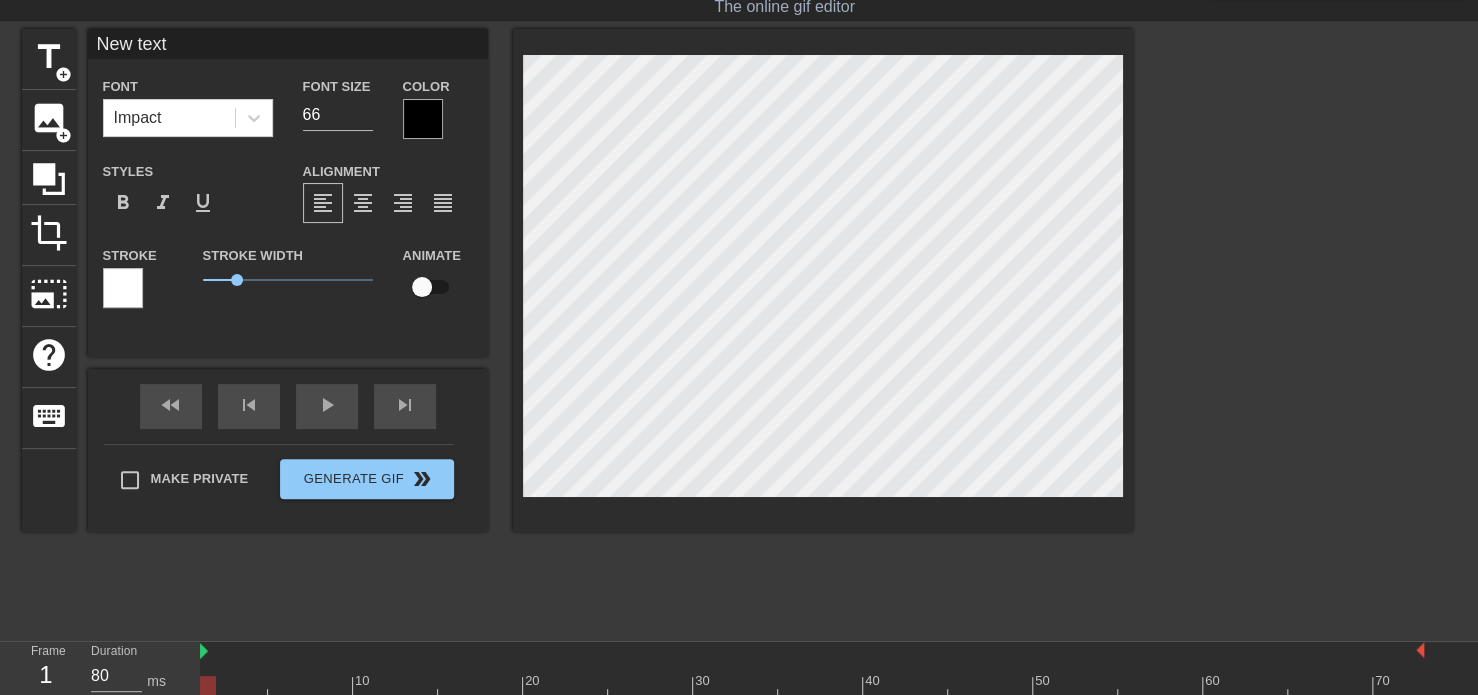 type on "New text" 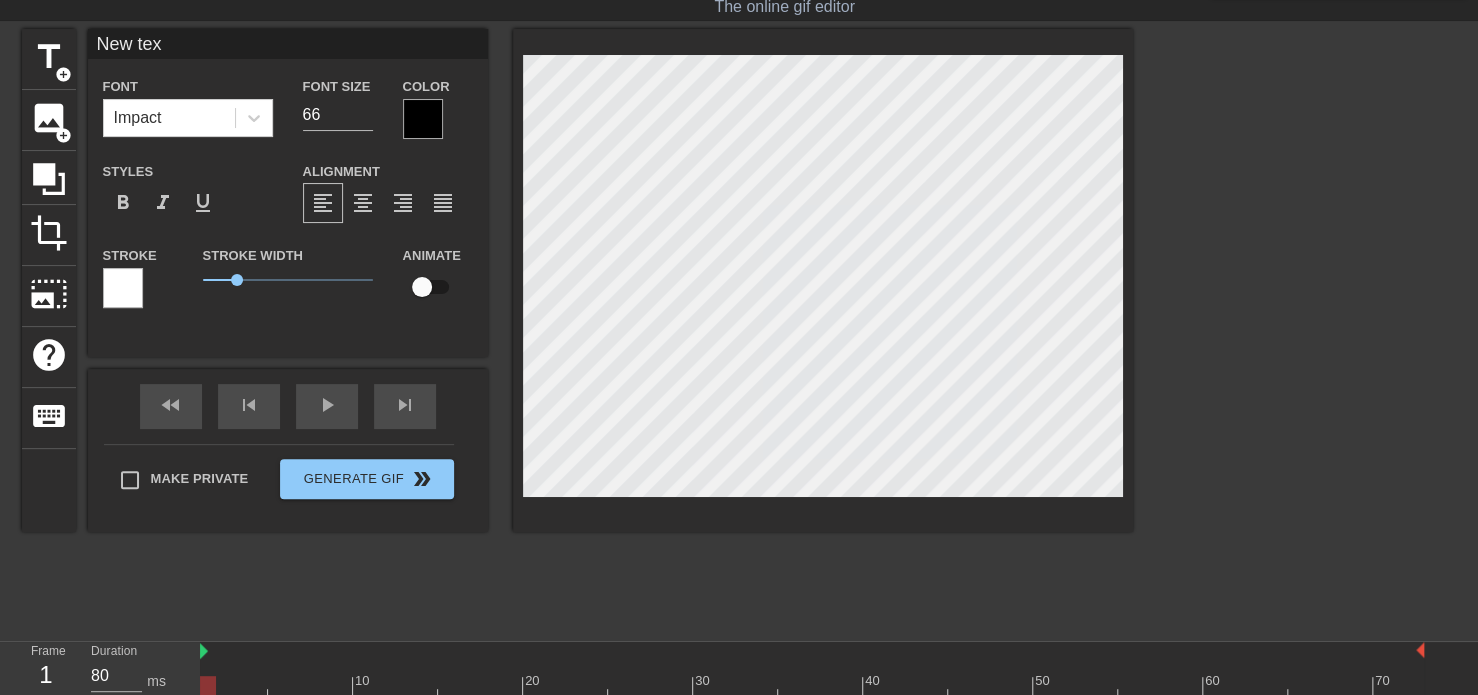 type on "New te" 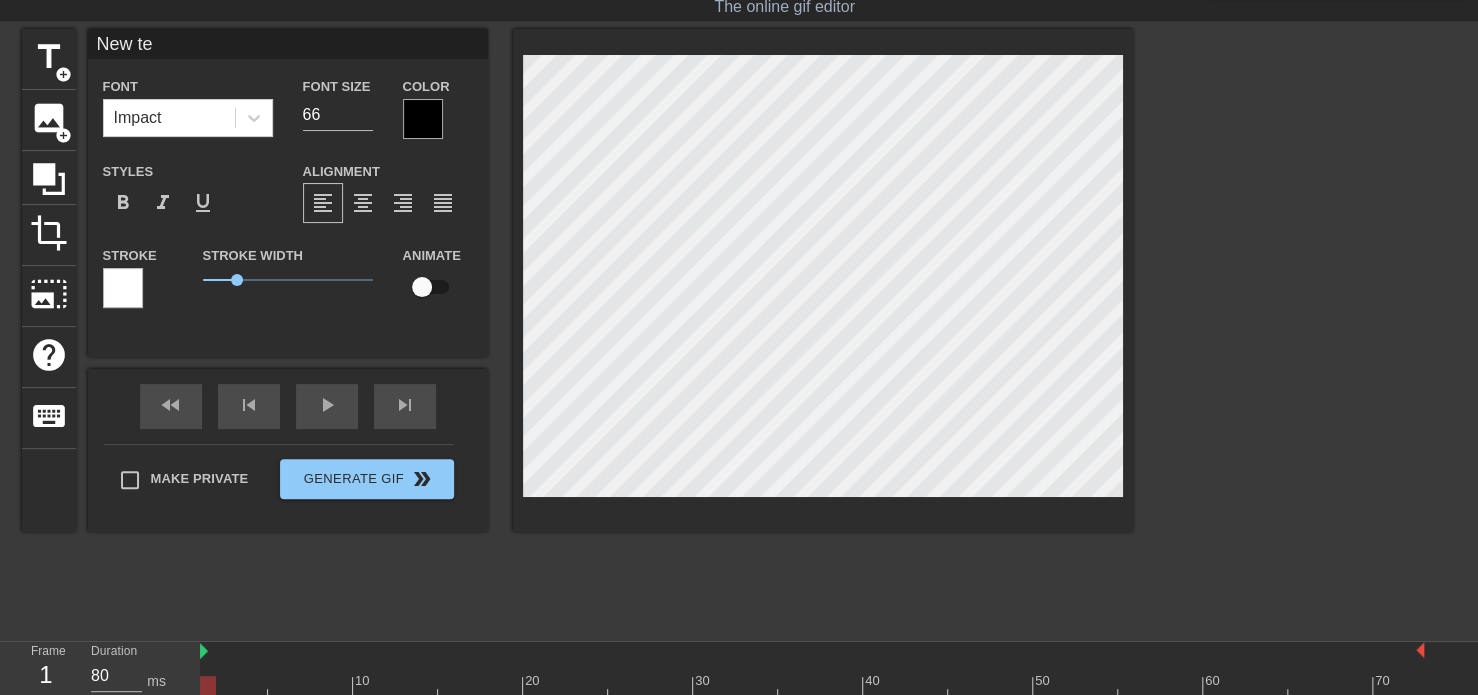 type on "New t" 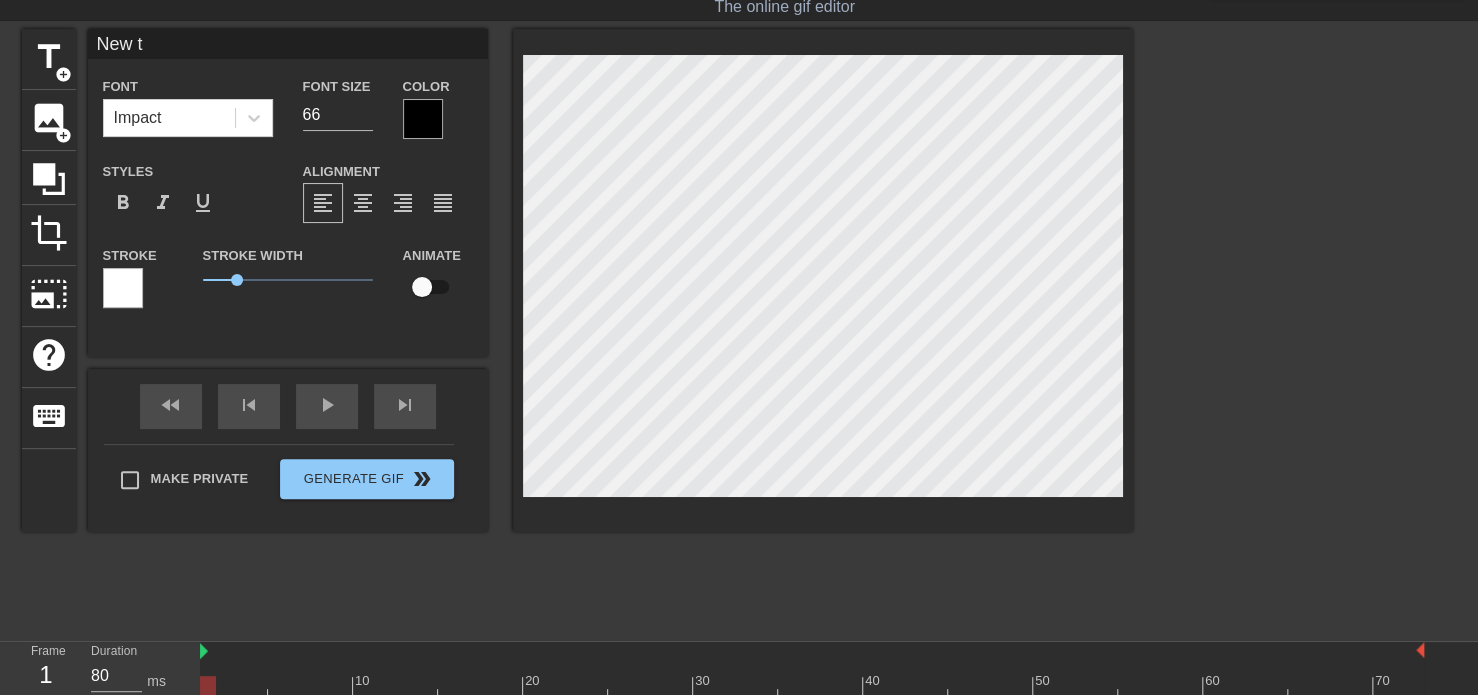 scroll, scrollTop: 2, scrollLeft: 2, axis: both 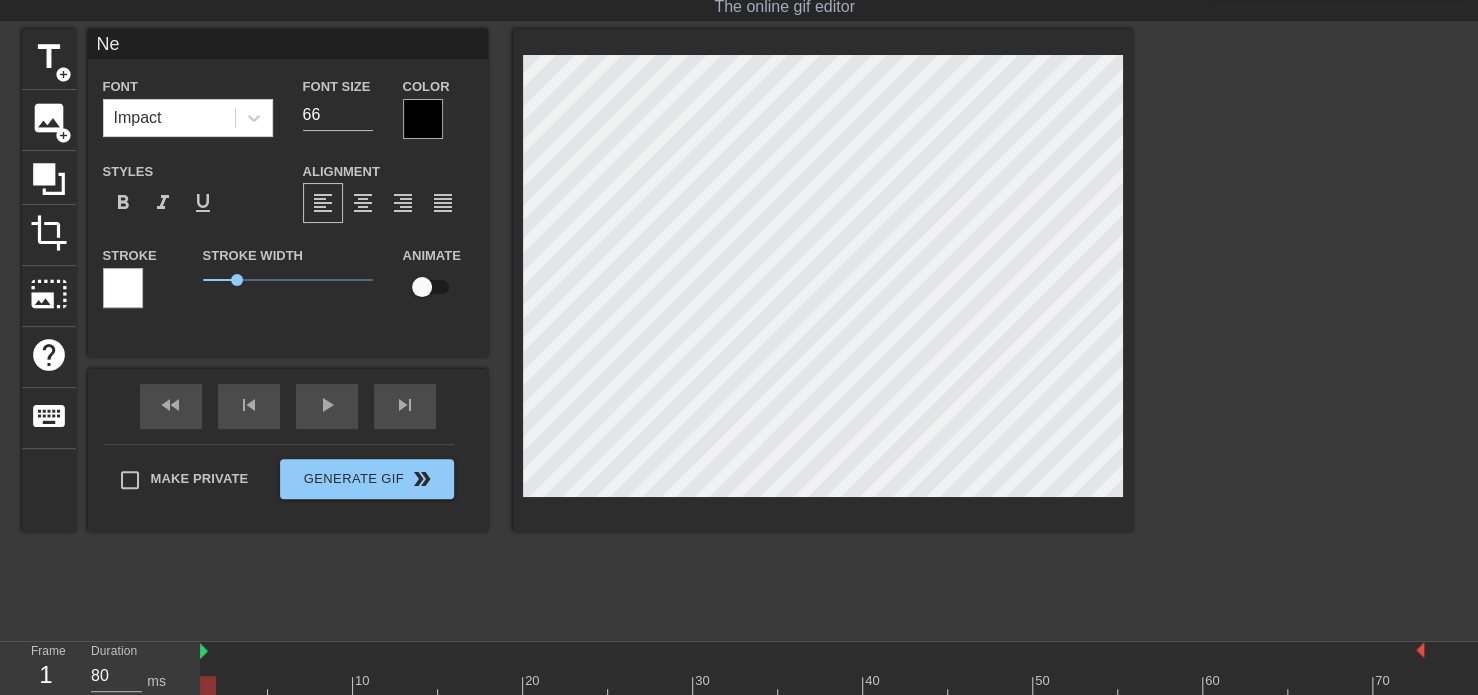 type on "N" 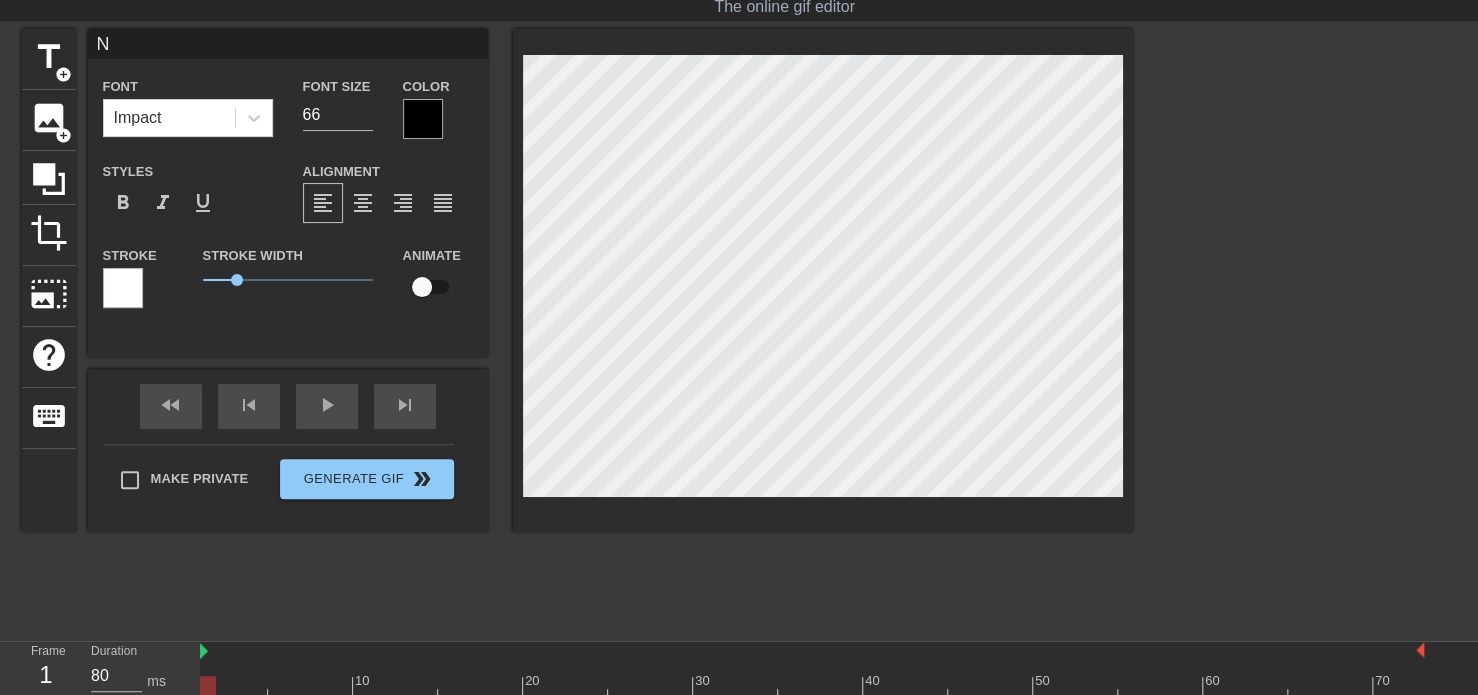 type 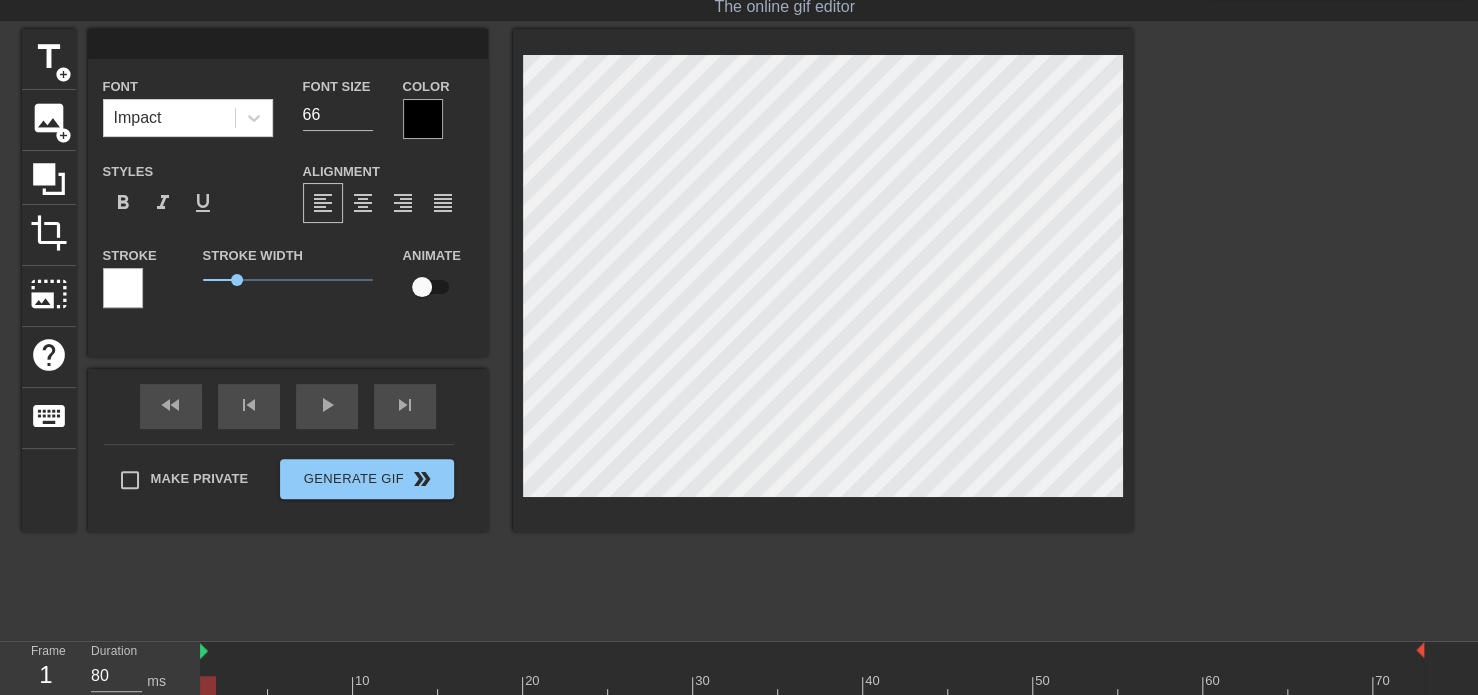 type on "H" 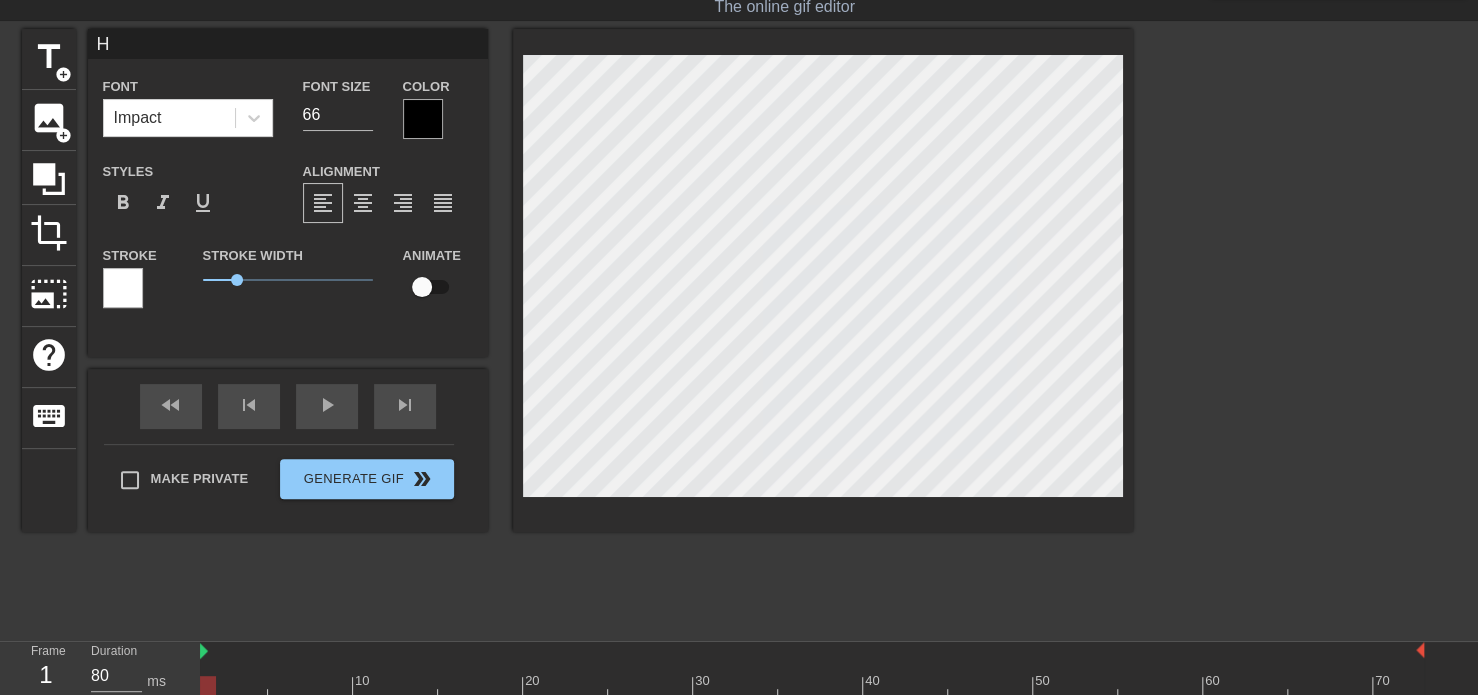type on "HO" 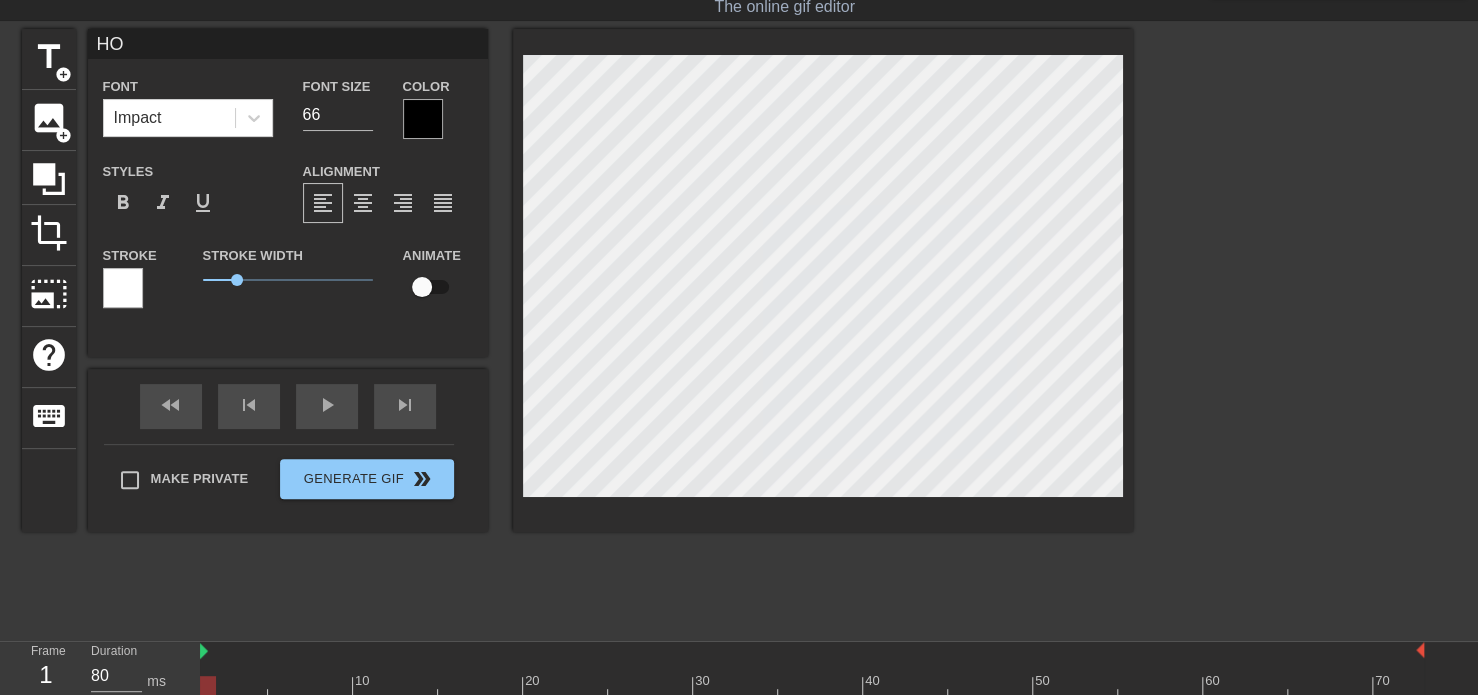 type on "HOP" 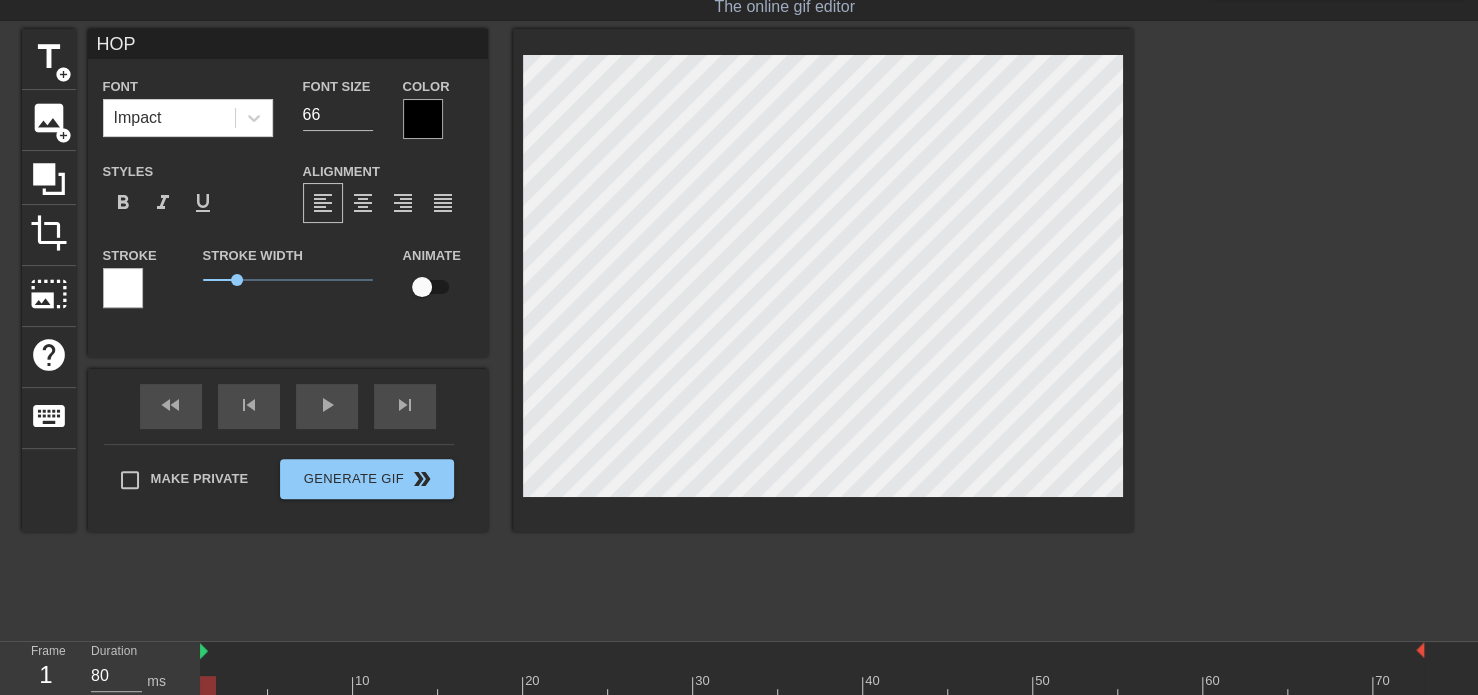 type on "HOP" 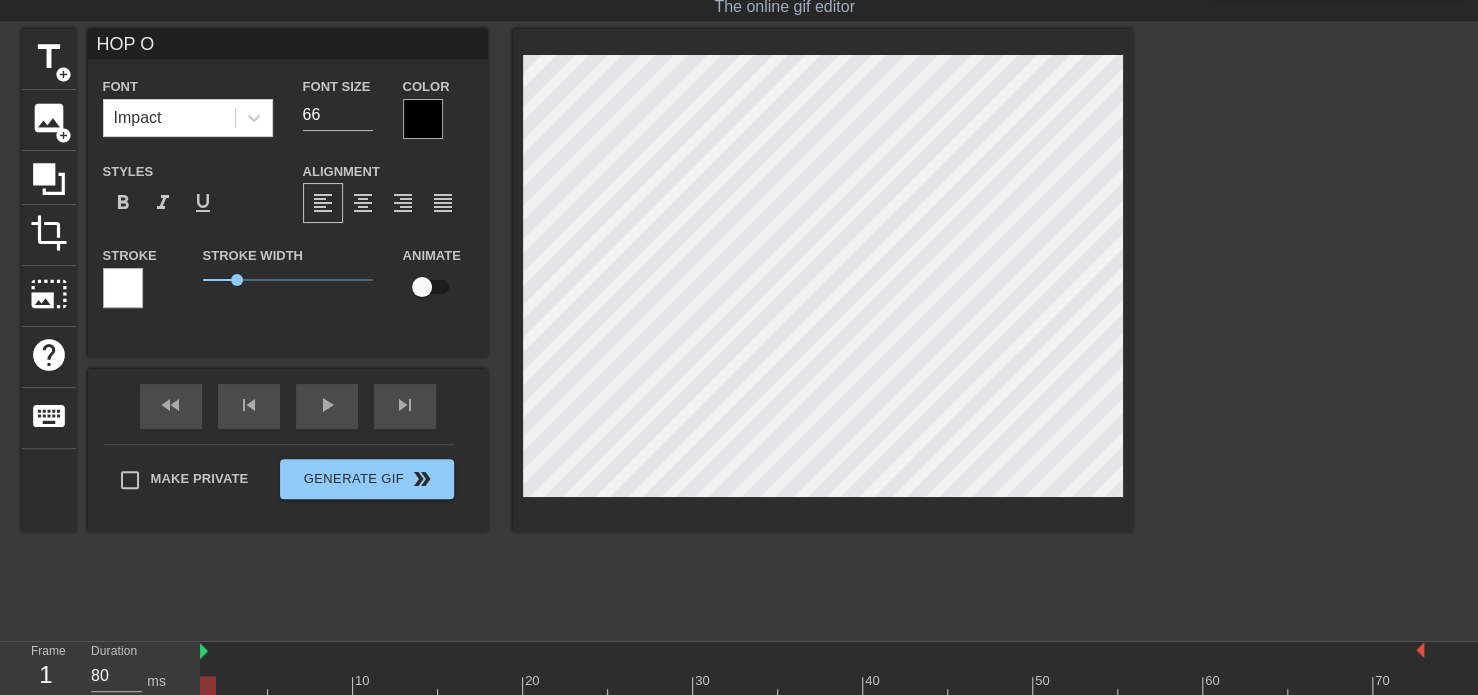 scroll, scrollTop: 2, scrollLeft: 4, axis: both 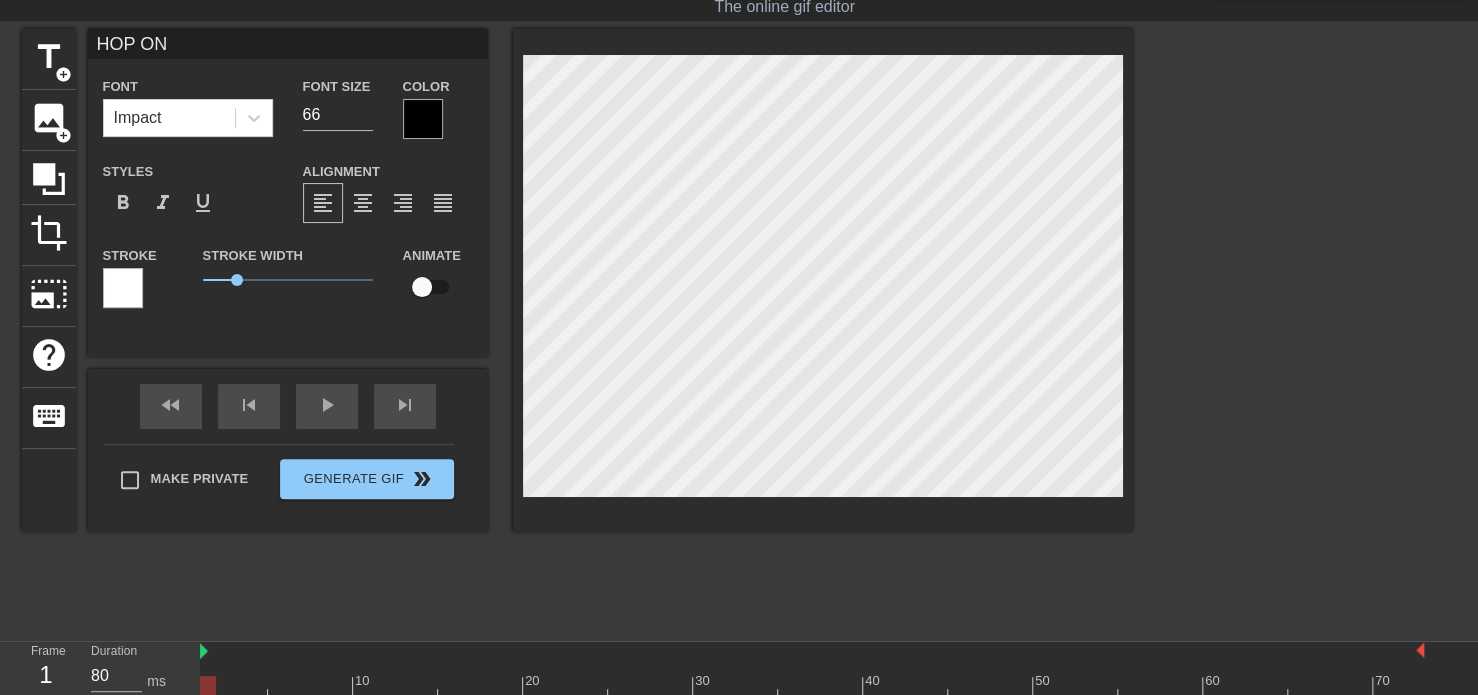 type on "HOP ON" 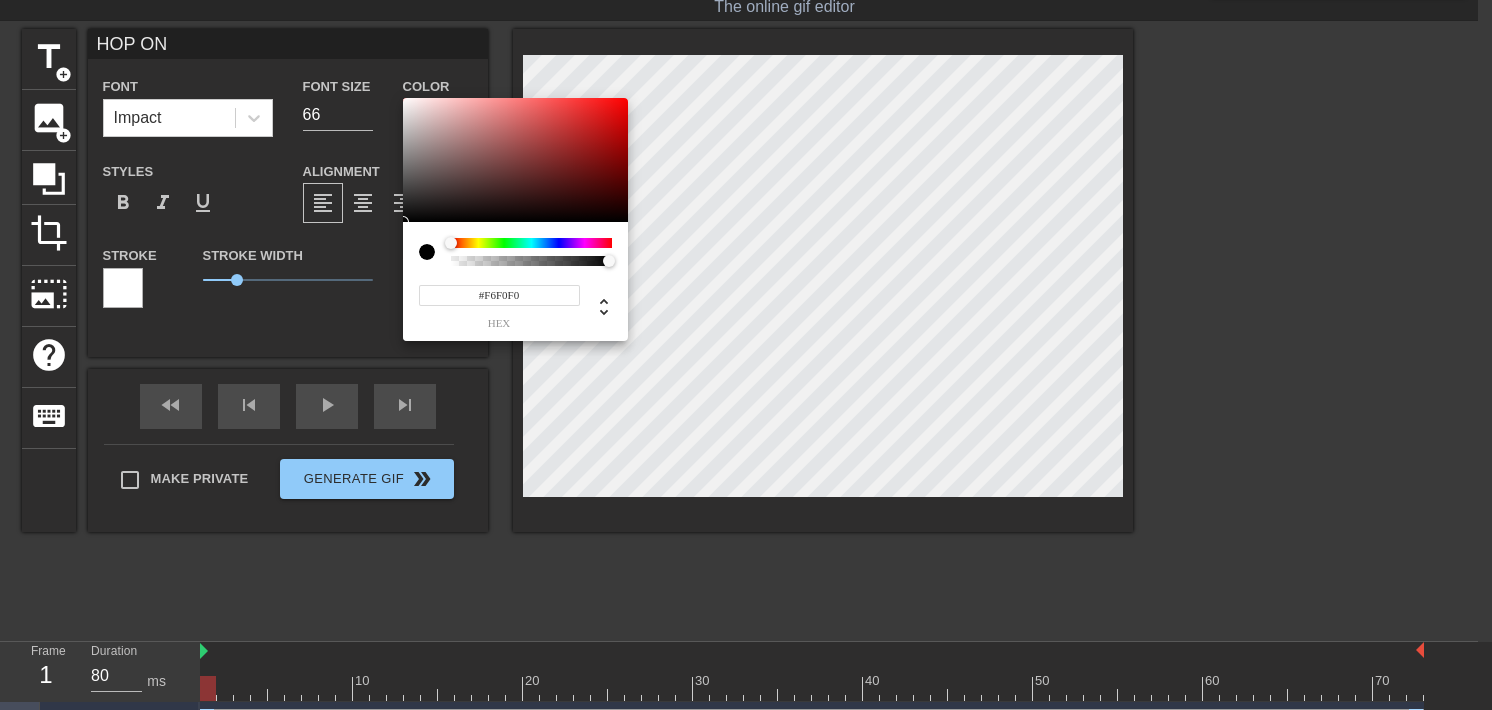 click at bounding box center [515, 160] 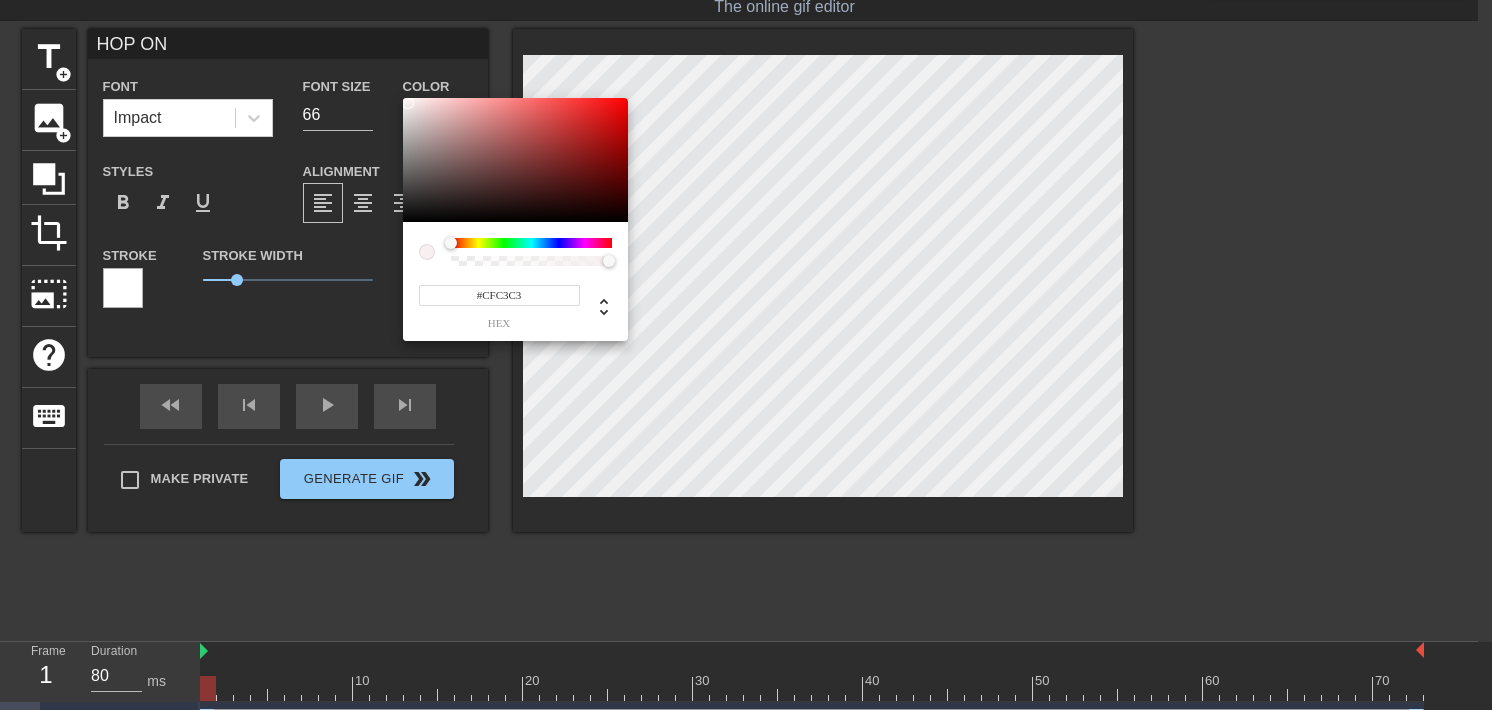 click at bounding box center (515, 160) 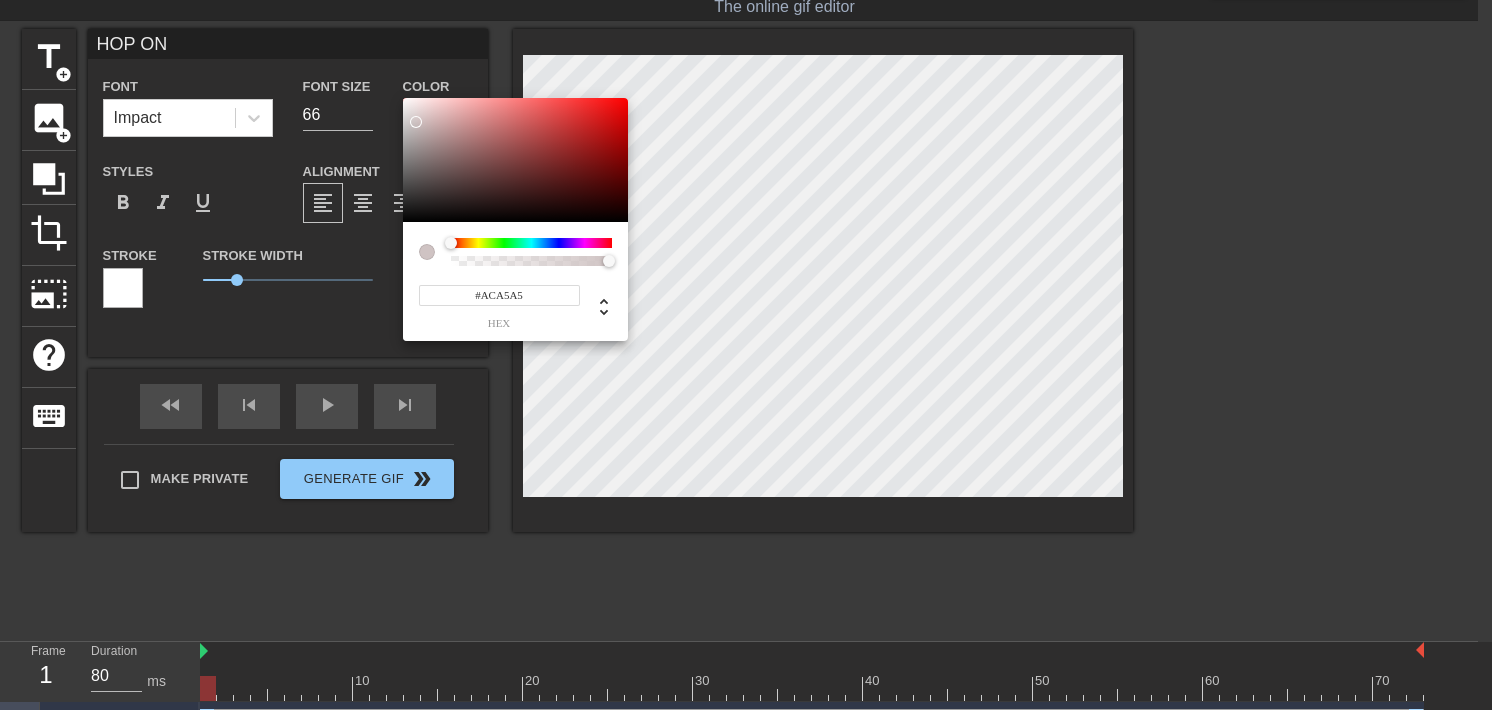 click at bounding box center (515, 160) 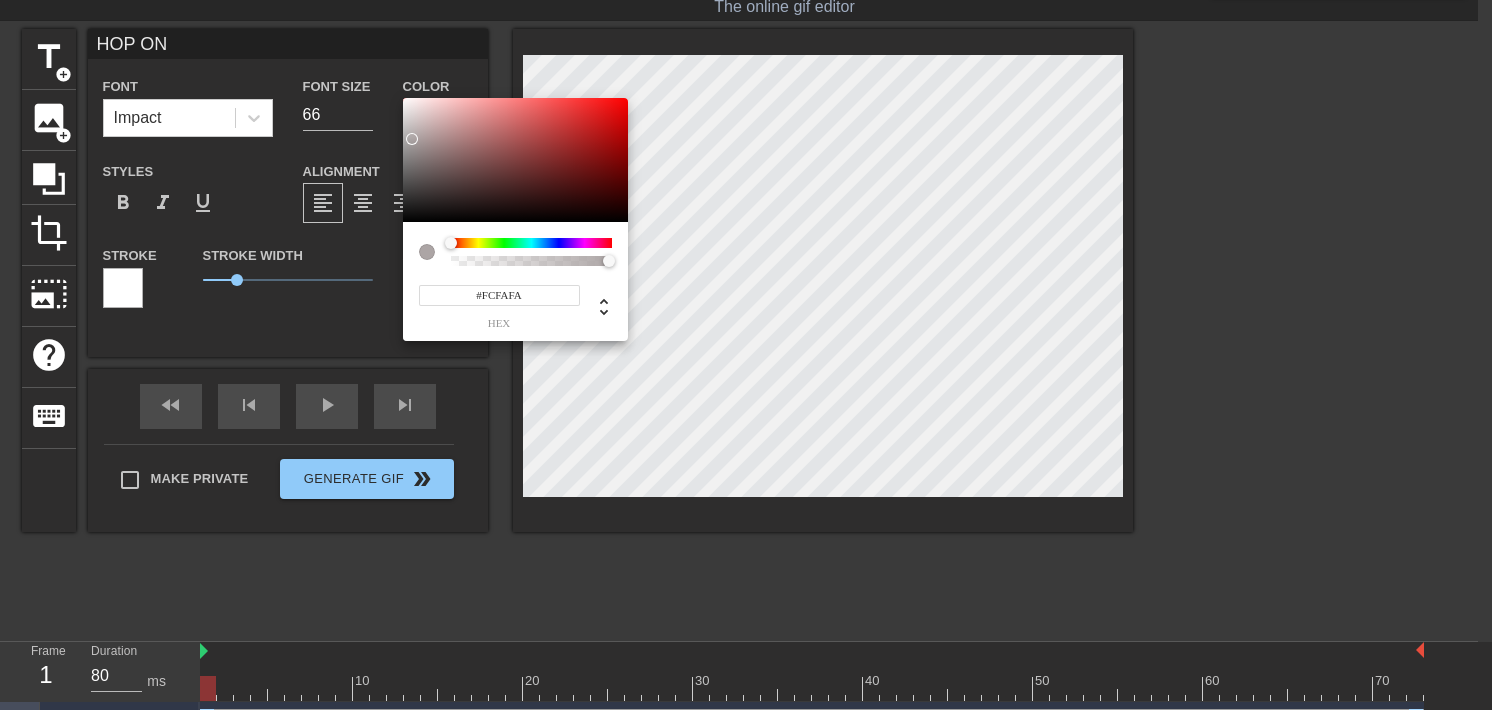 click at bounding box center [515, 160] 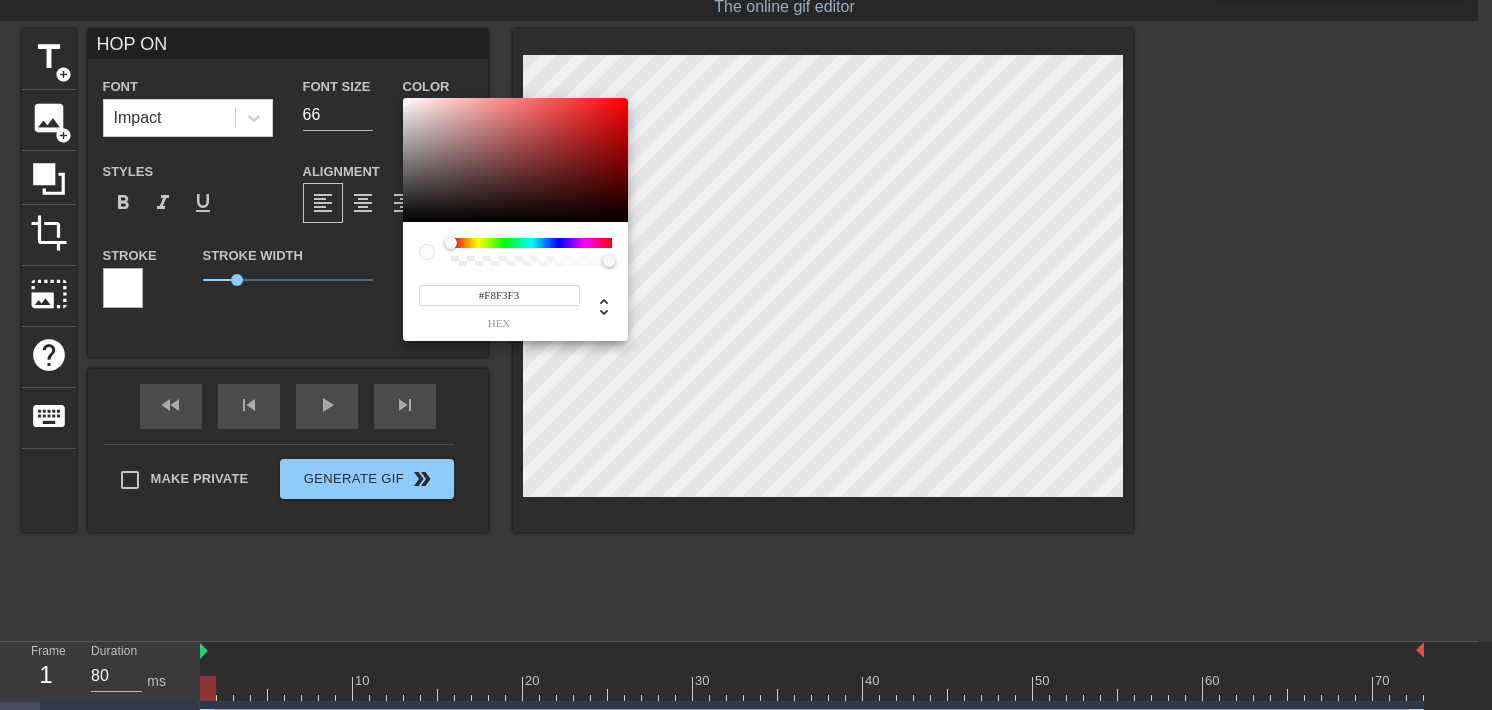 type on "#F6F1F1" 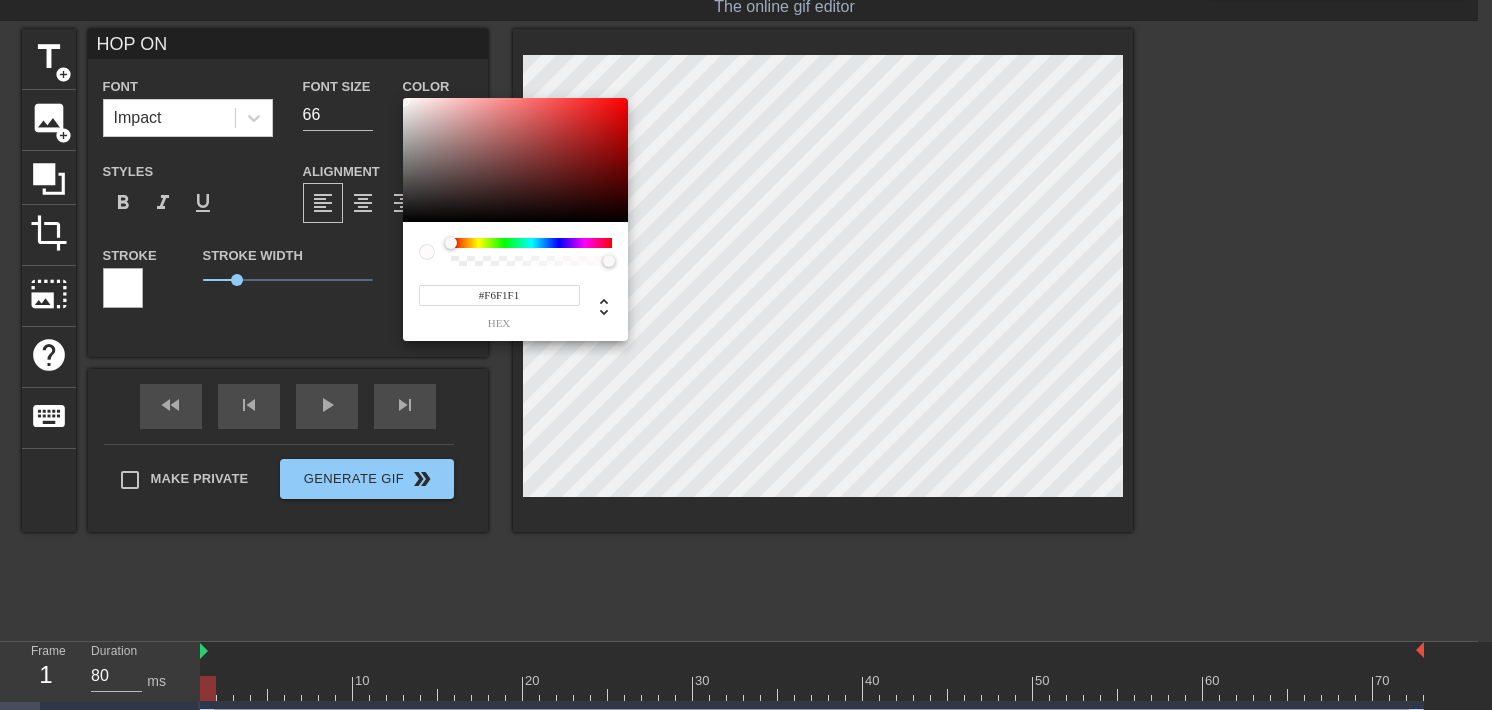 click at bounding box center (404, 100) 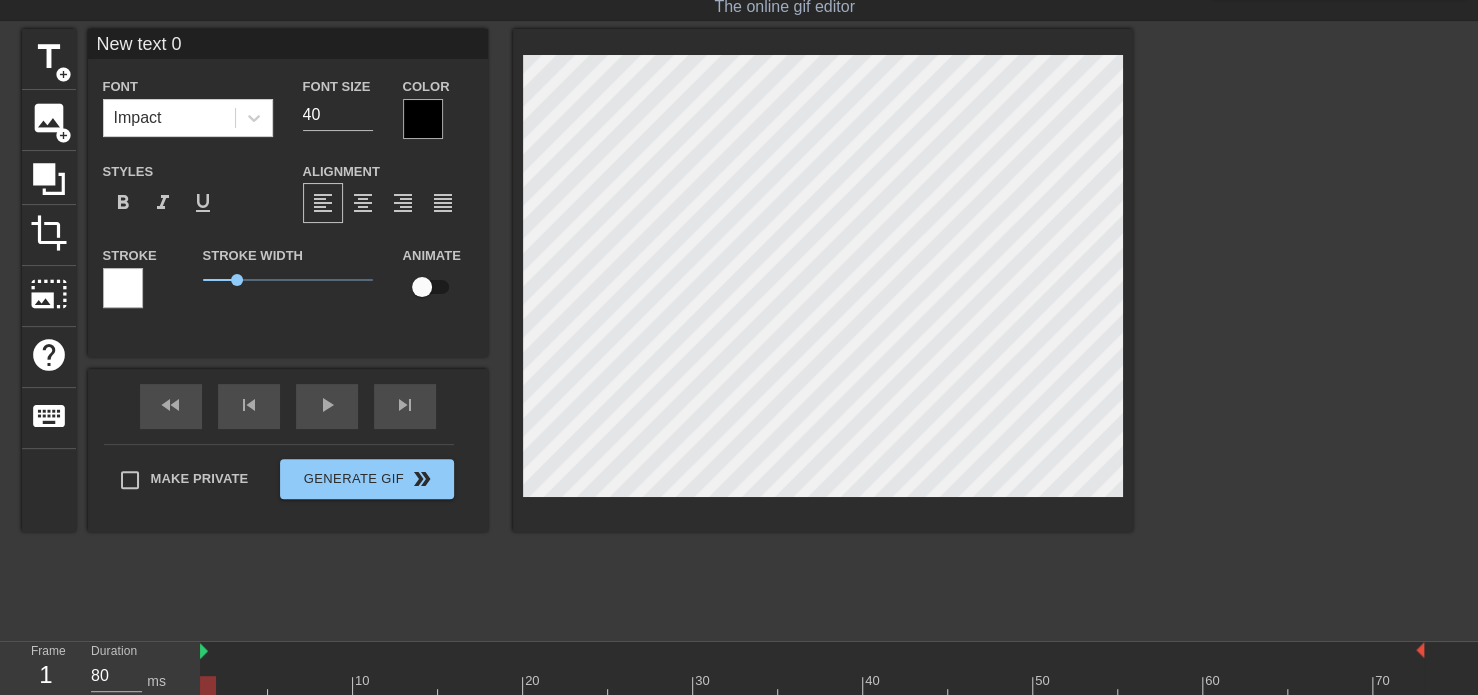scroll, scrollTop: 2, scrollLeft: 4, axis: both 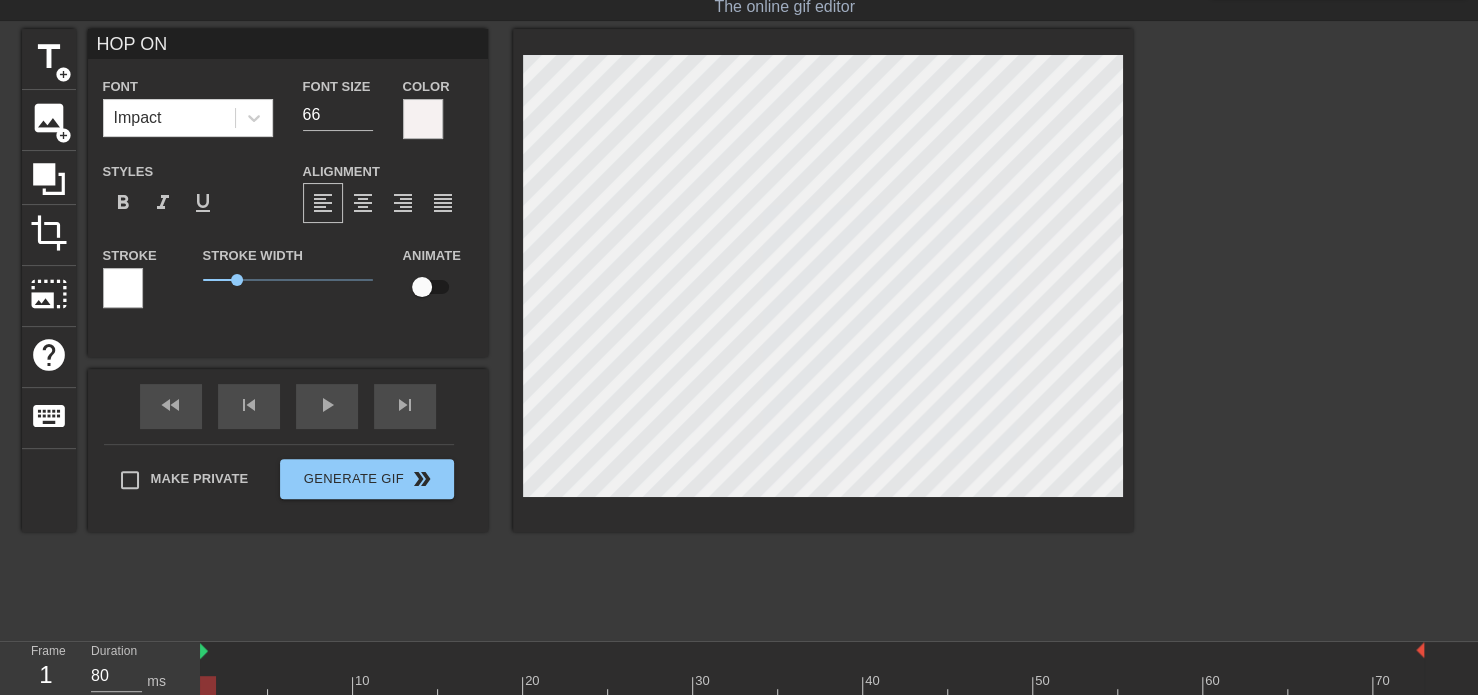 type on "New text 0" 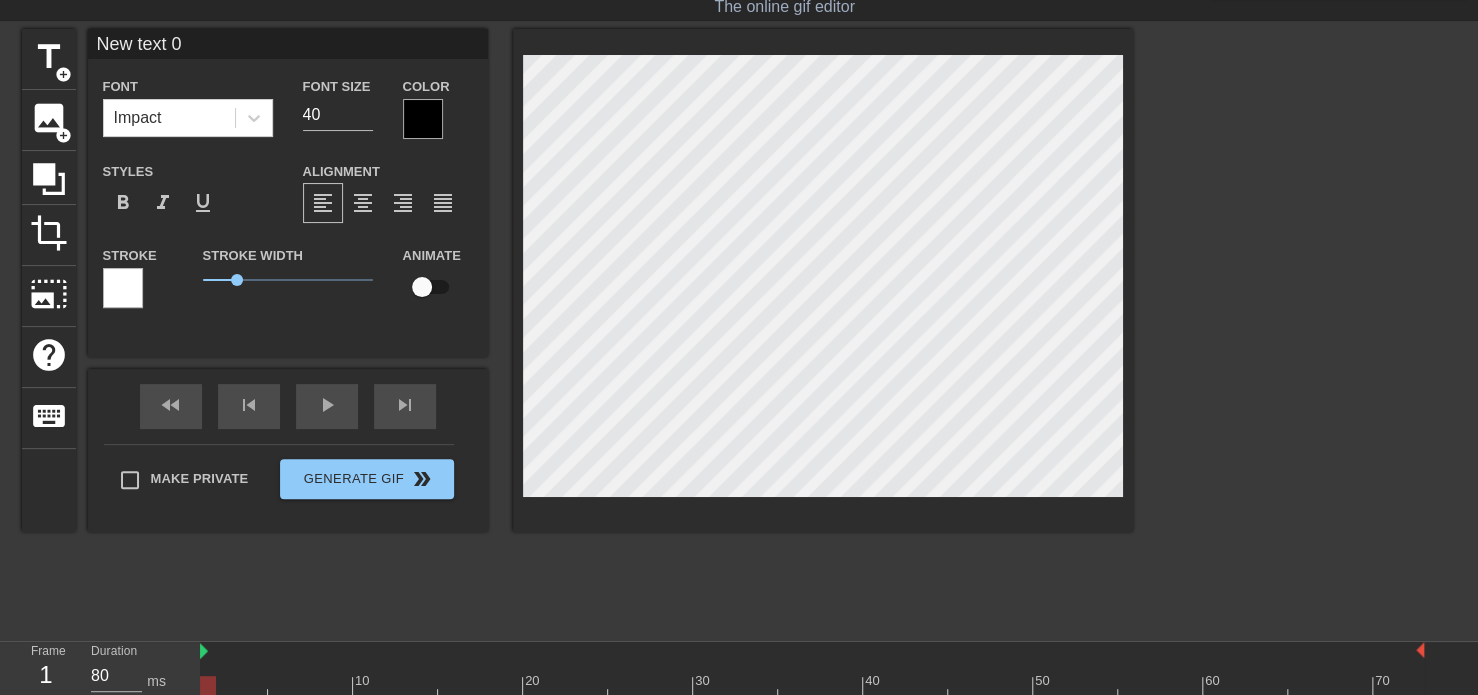 scroll, scrollTop: 2, scrollLeft: 2, axis: both 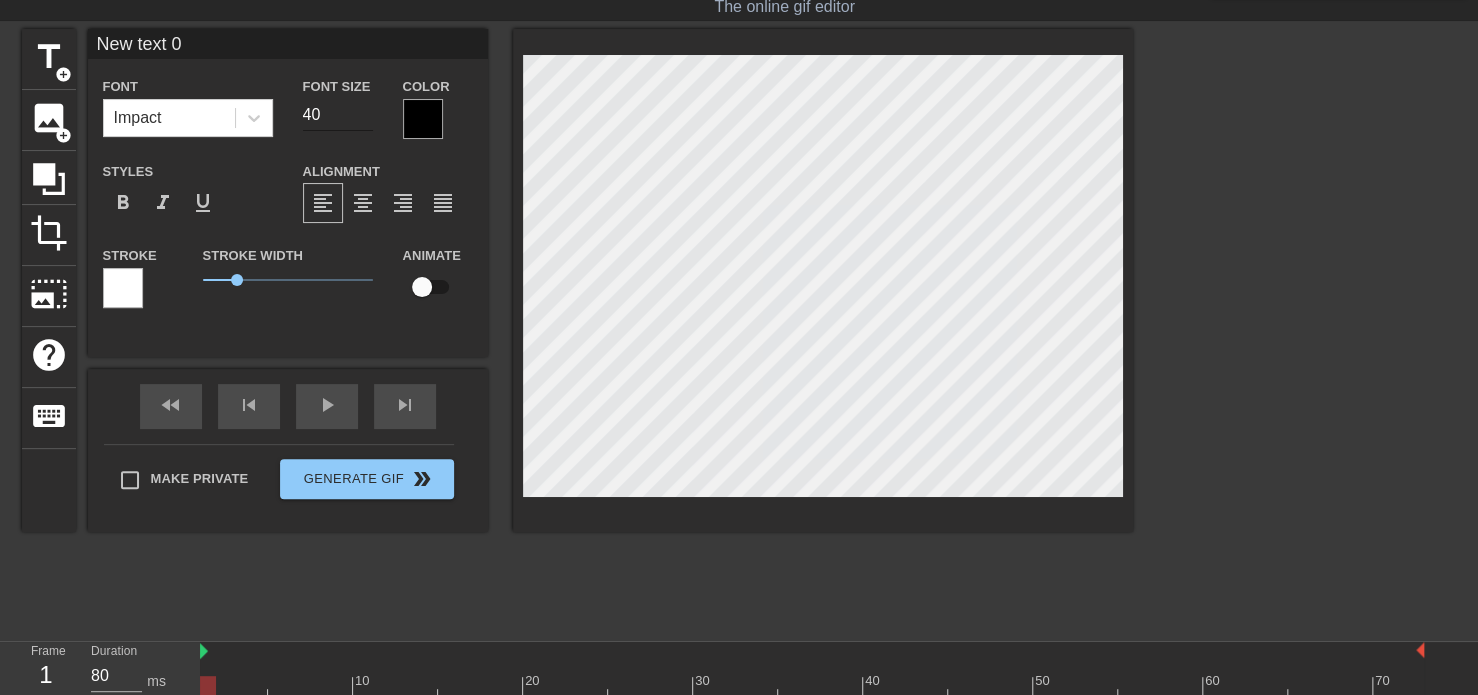 click on "40" at bounding box center [338, 115] 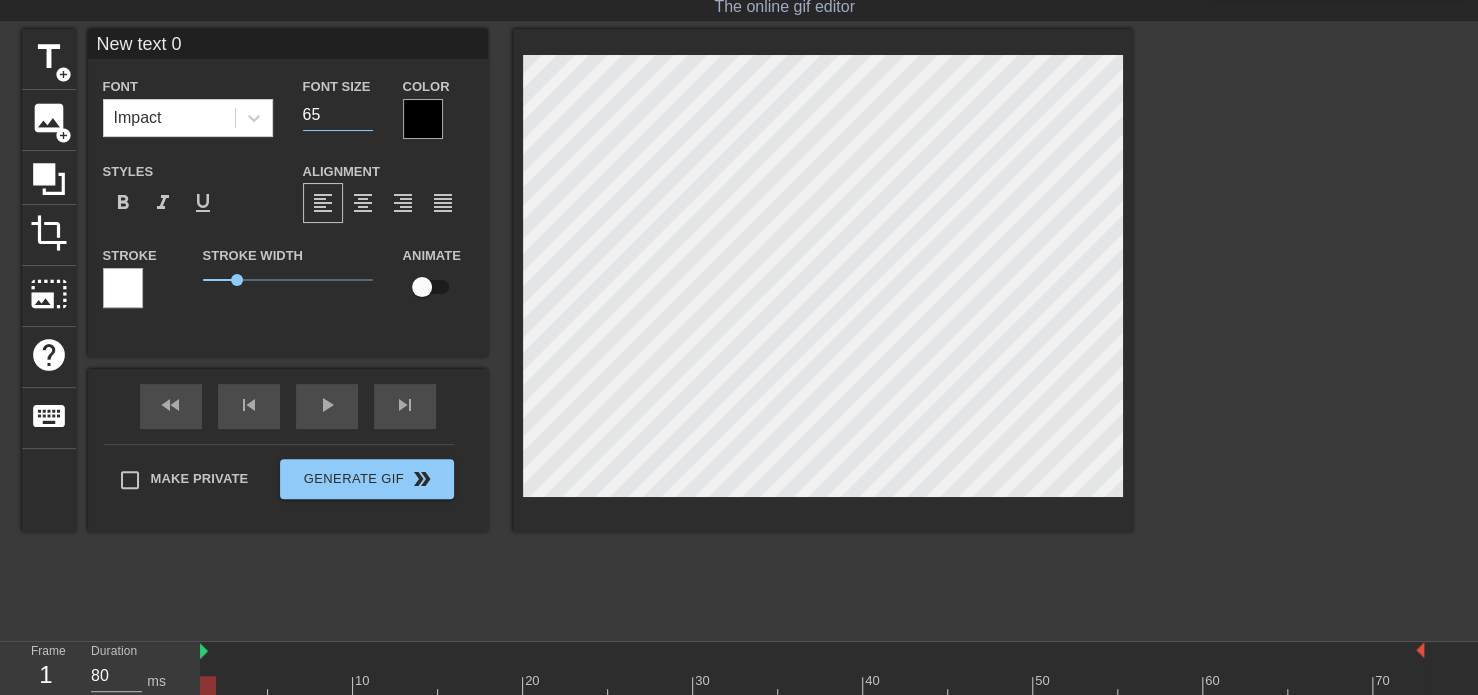 click on "65" at bounding box center [338, 115] 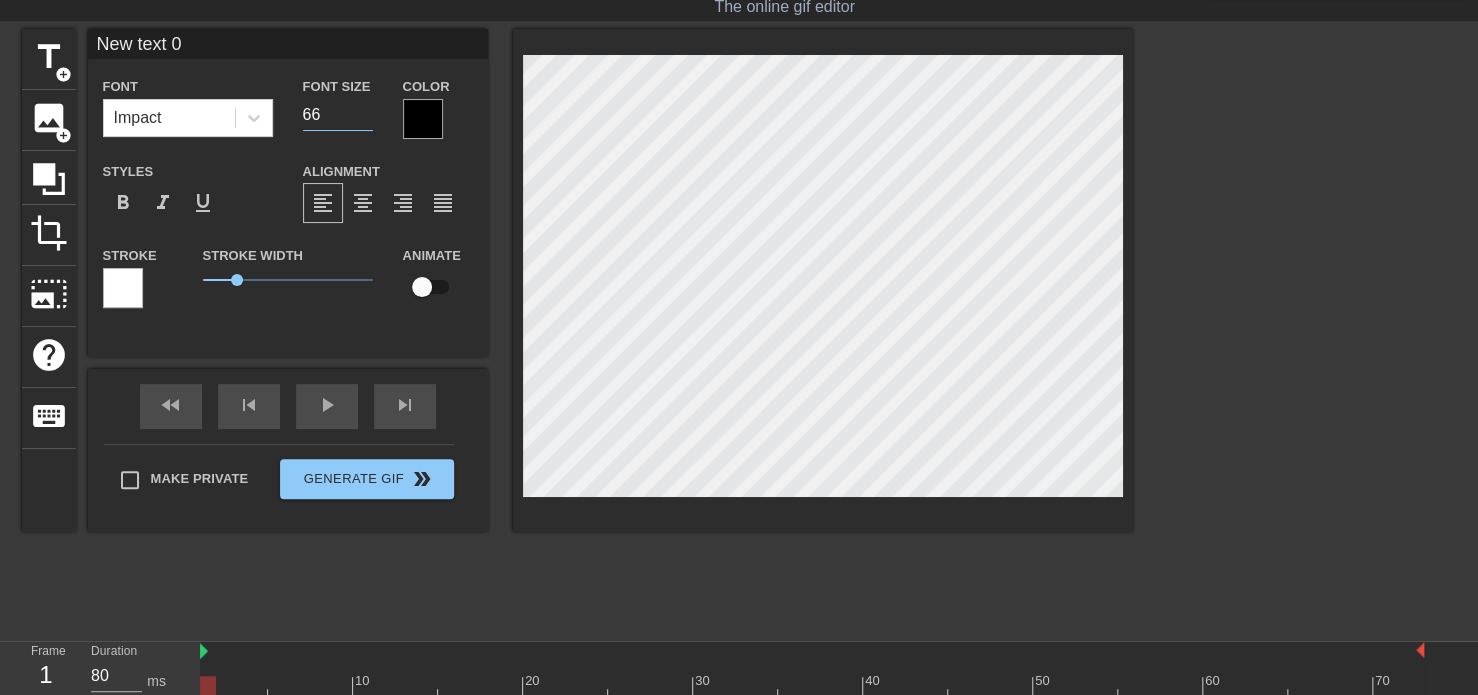 type on "66" 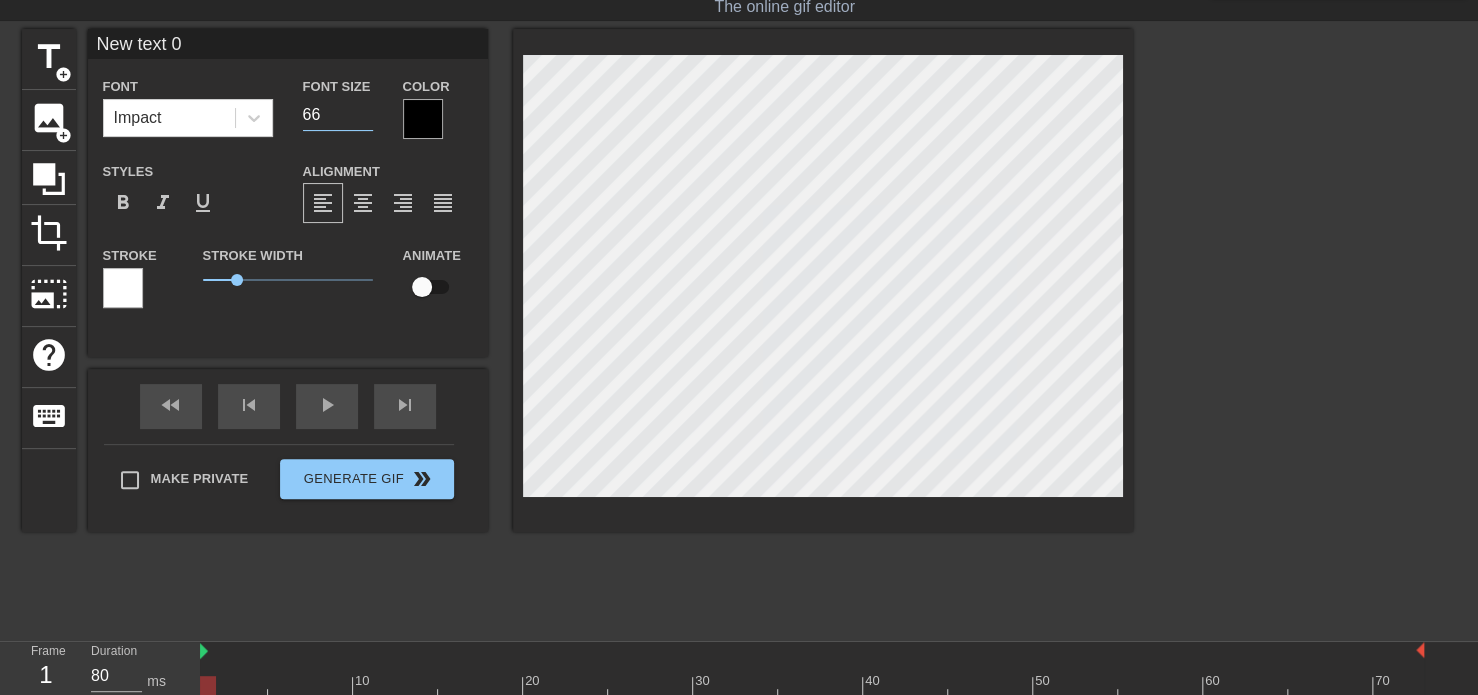 scroll, scrollTop: 2, scrollLeft: 5, axis: both 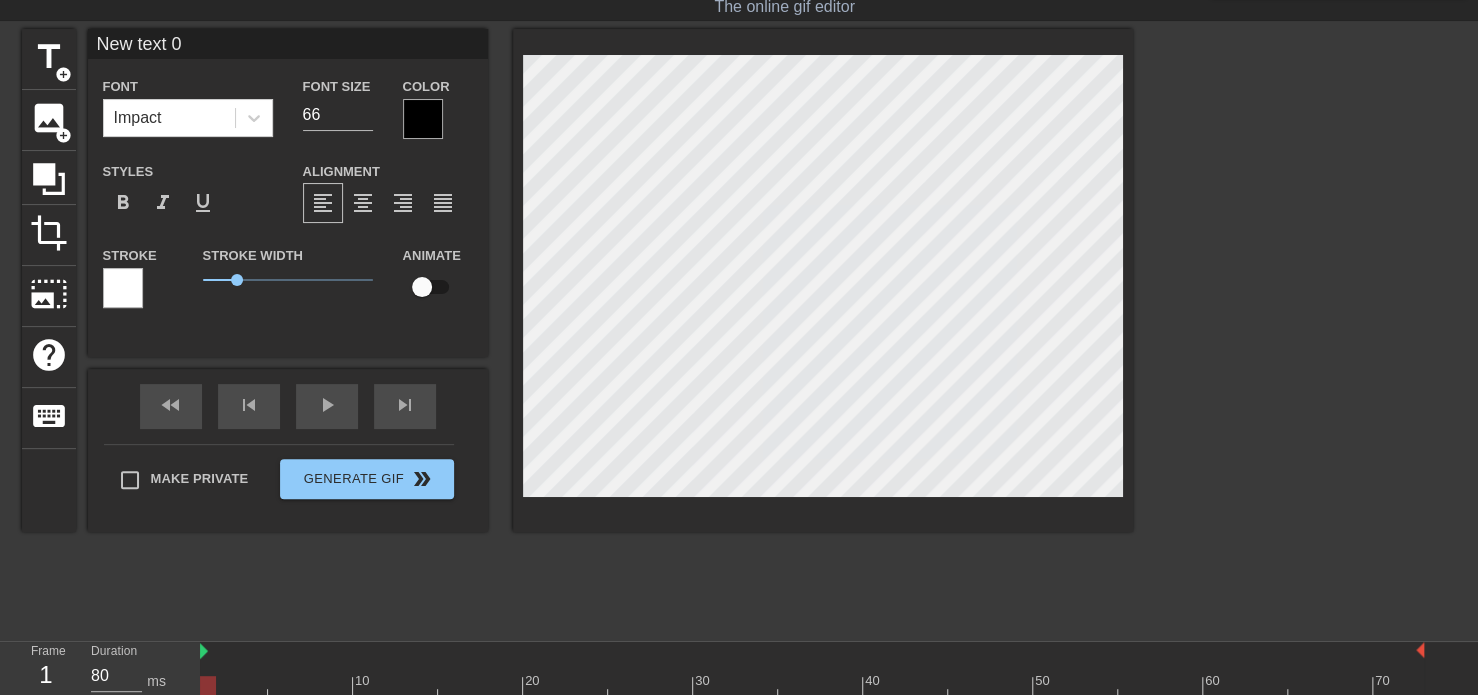 type 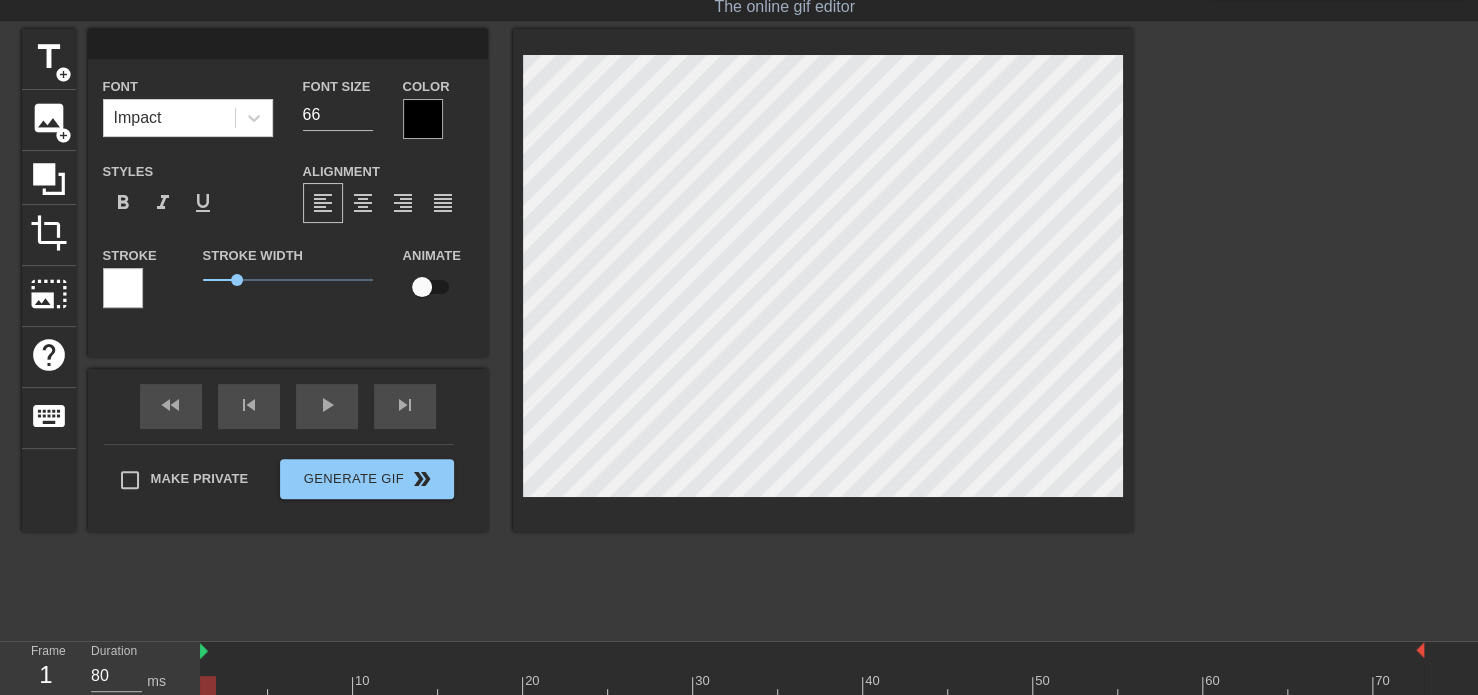 scroll, scrollTop: 2, scrollLeft: 3, axis: both 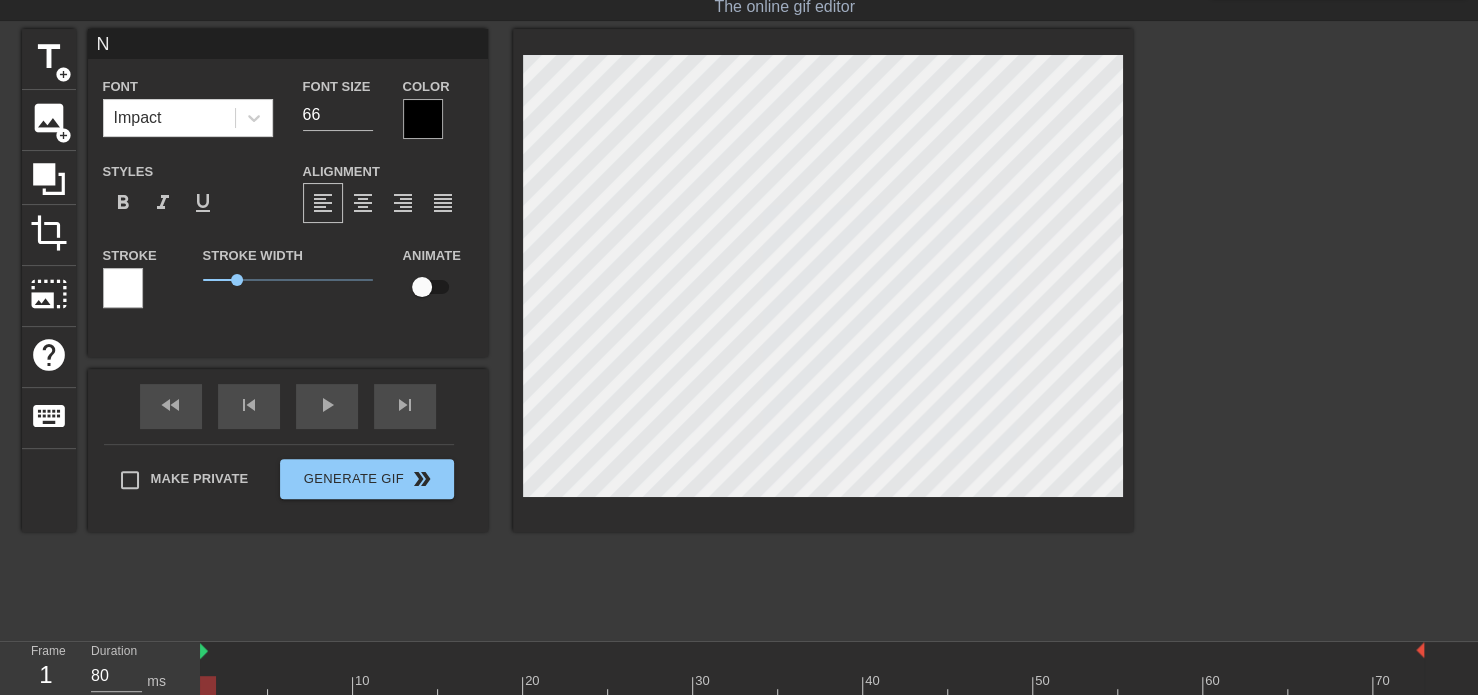 type on "NI" 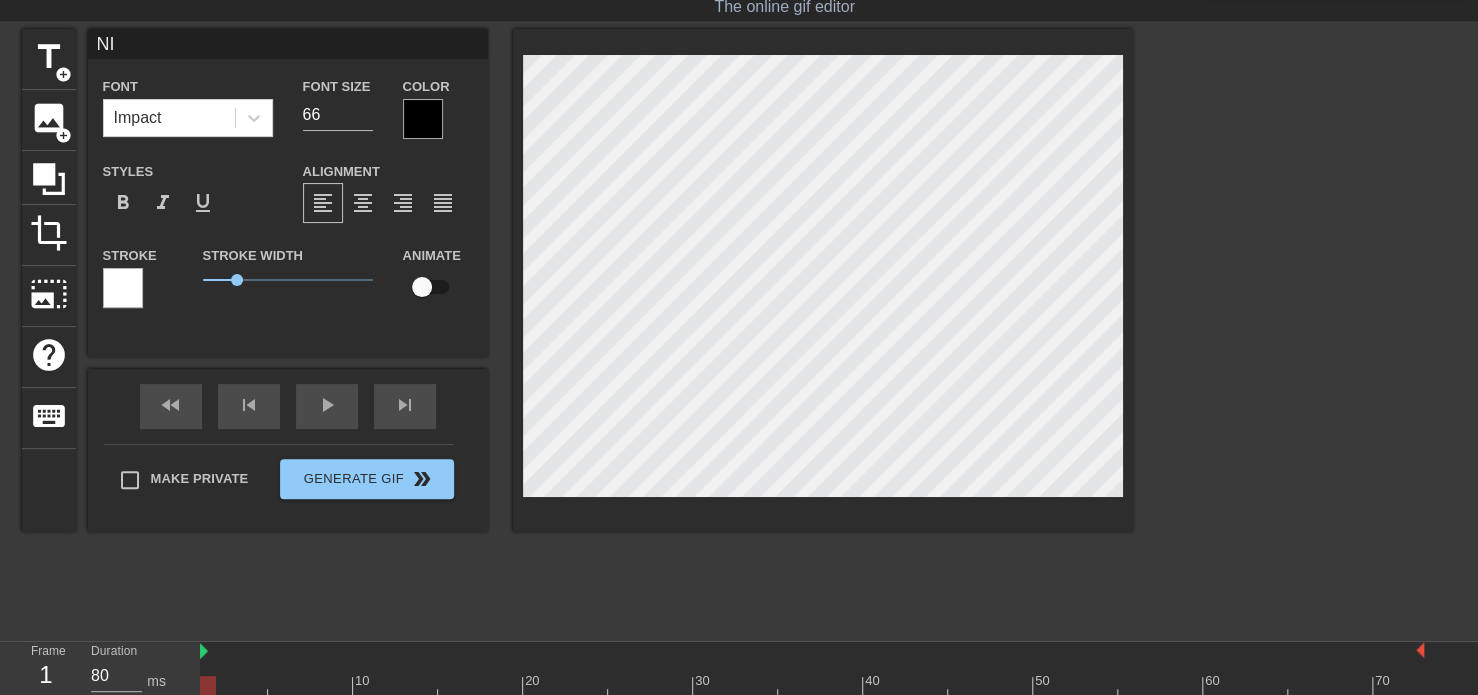 type on "NIG" 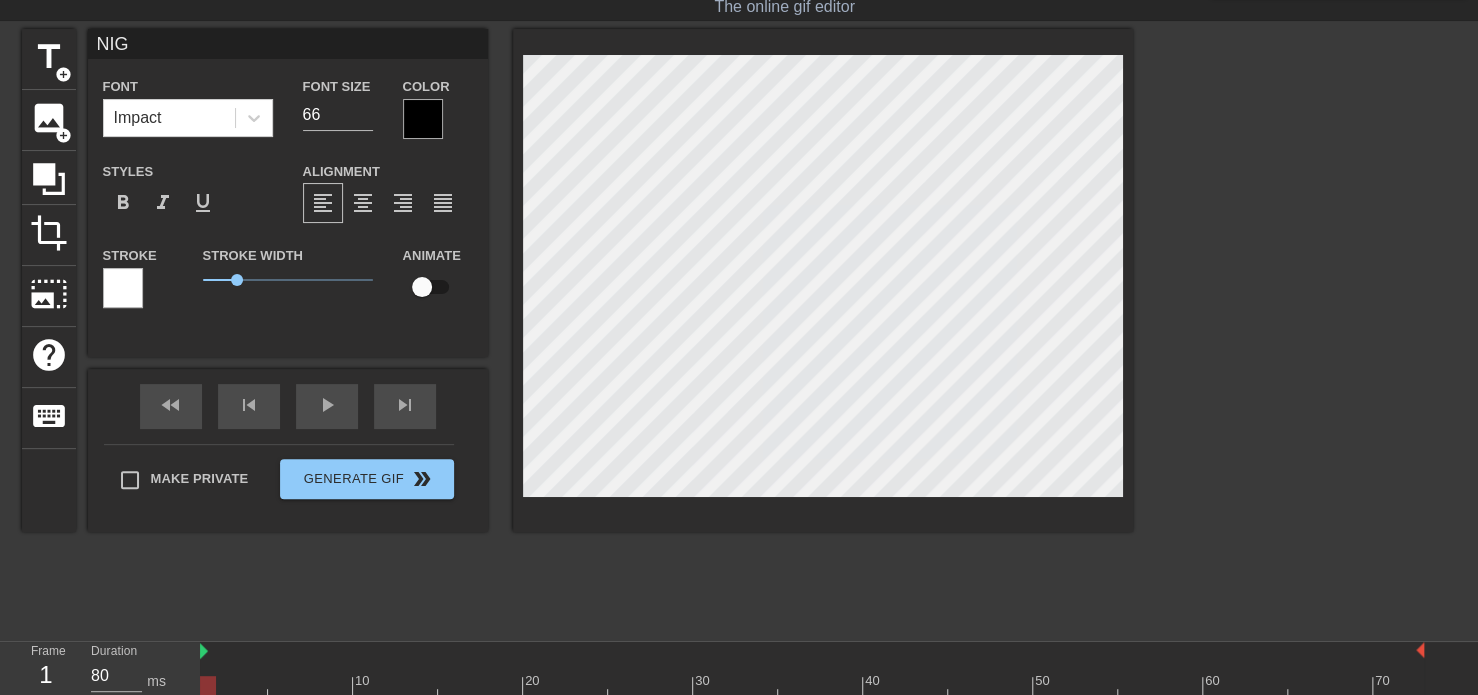 type on "NIGH" 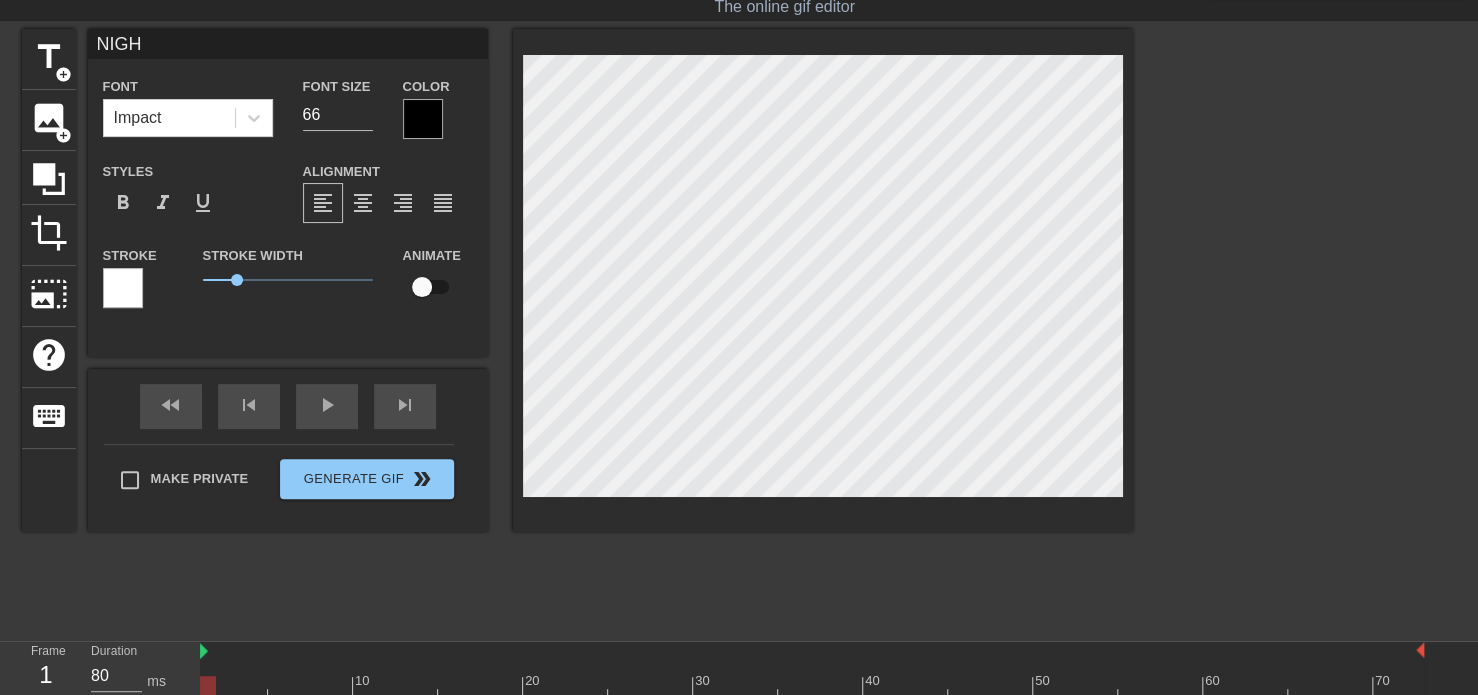 type on "NIGHT" 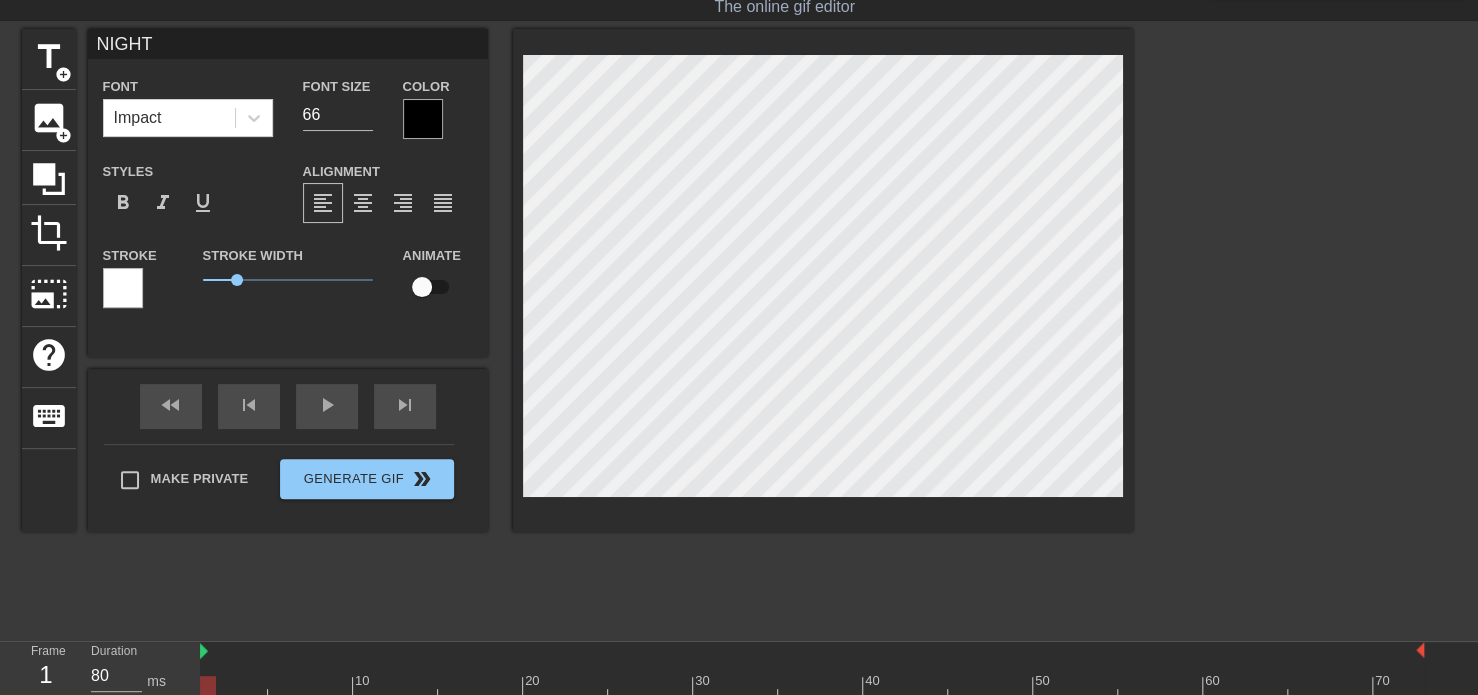type on "NIGHTR" 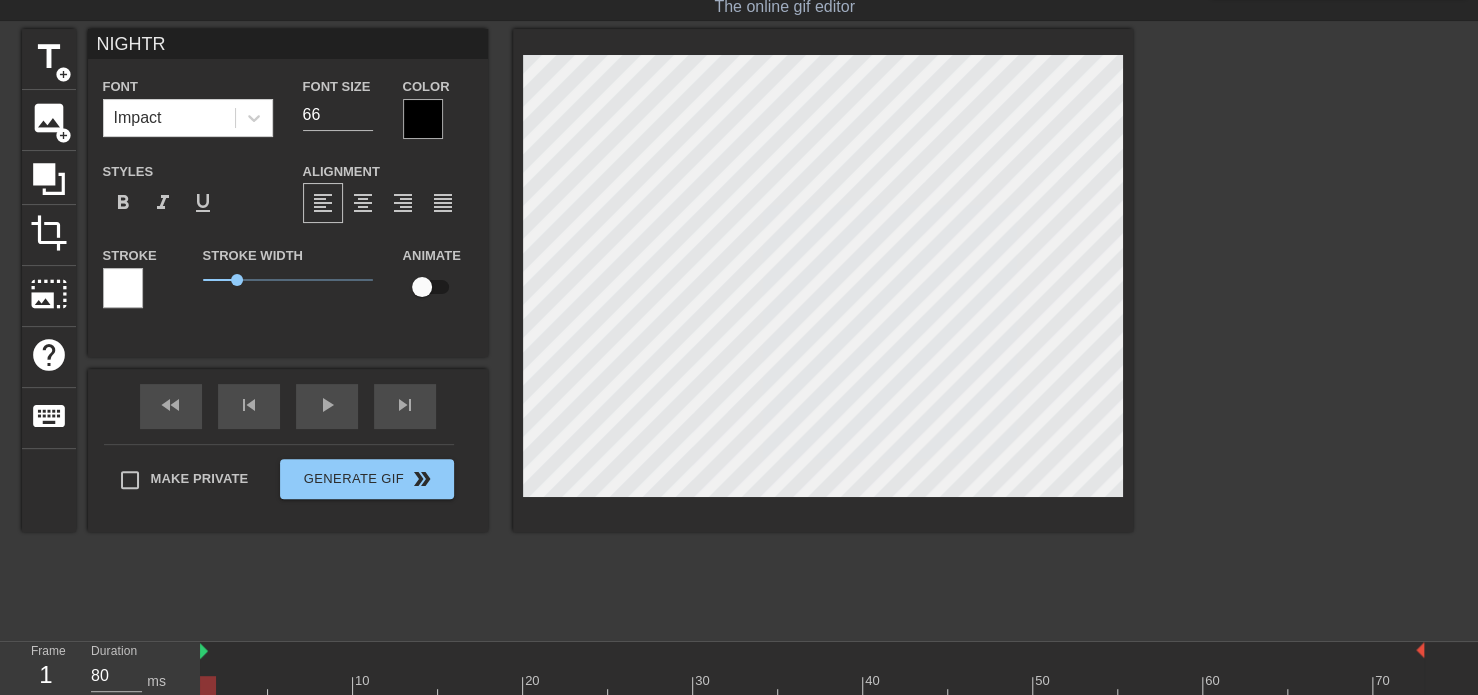 type on "NIGHTRE" 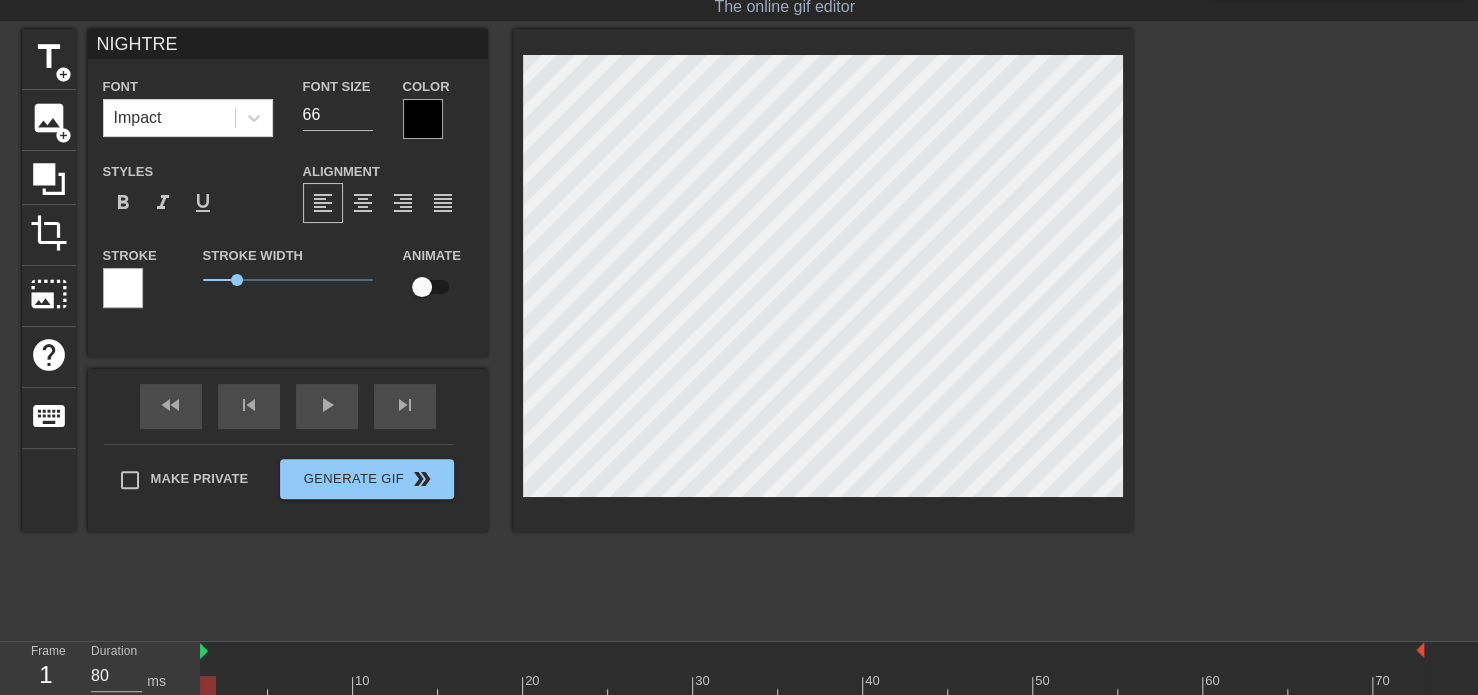 type on "NIGHTREI" 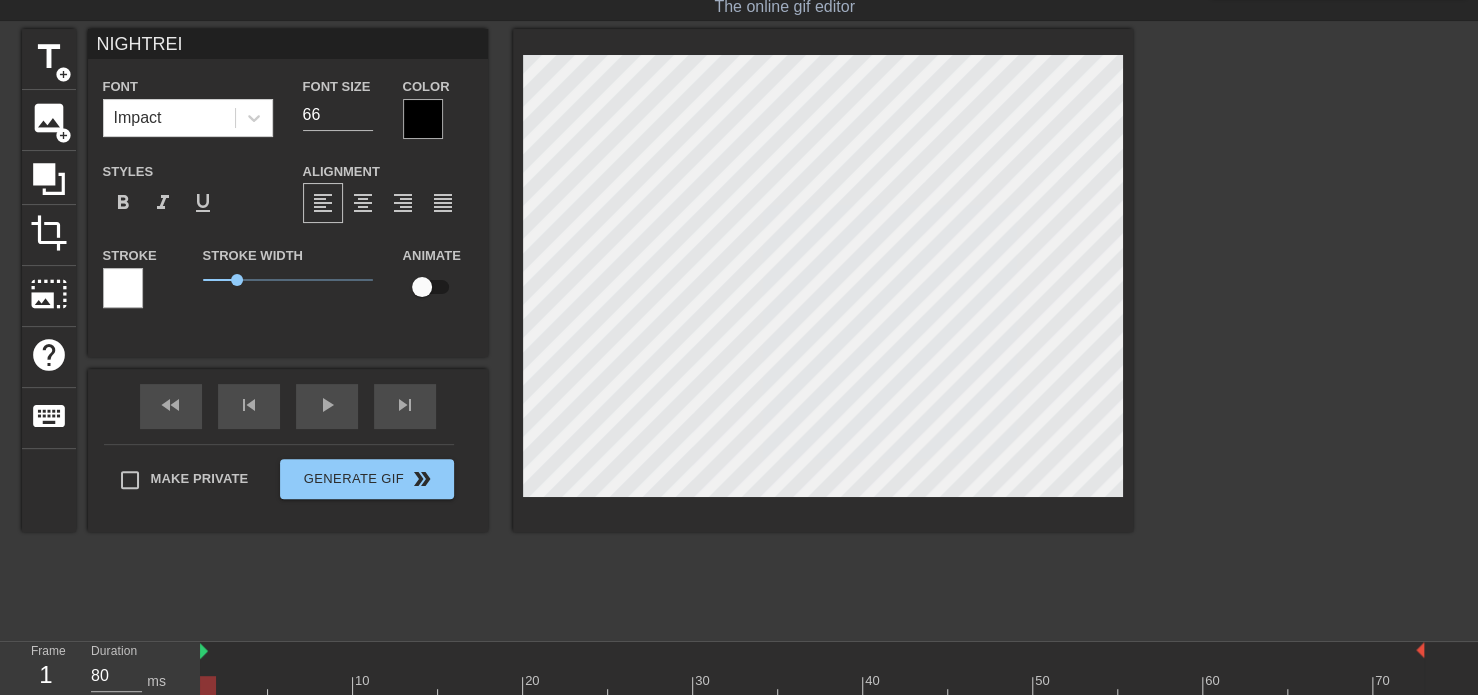 type on "NIGHTREIG" 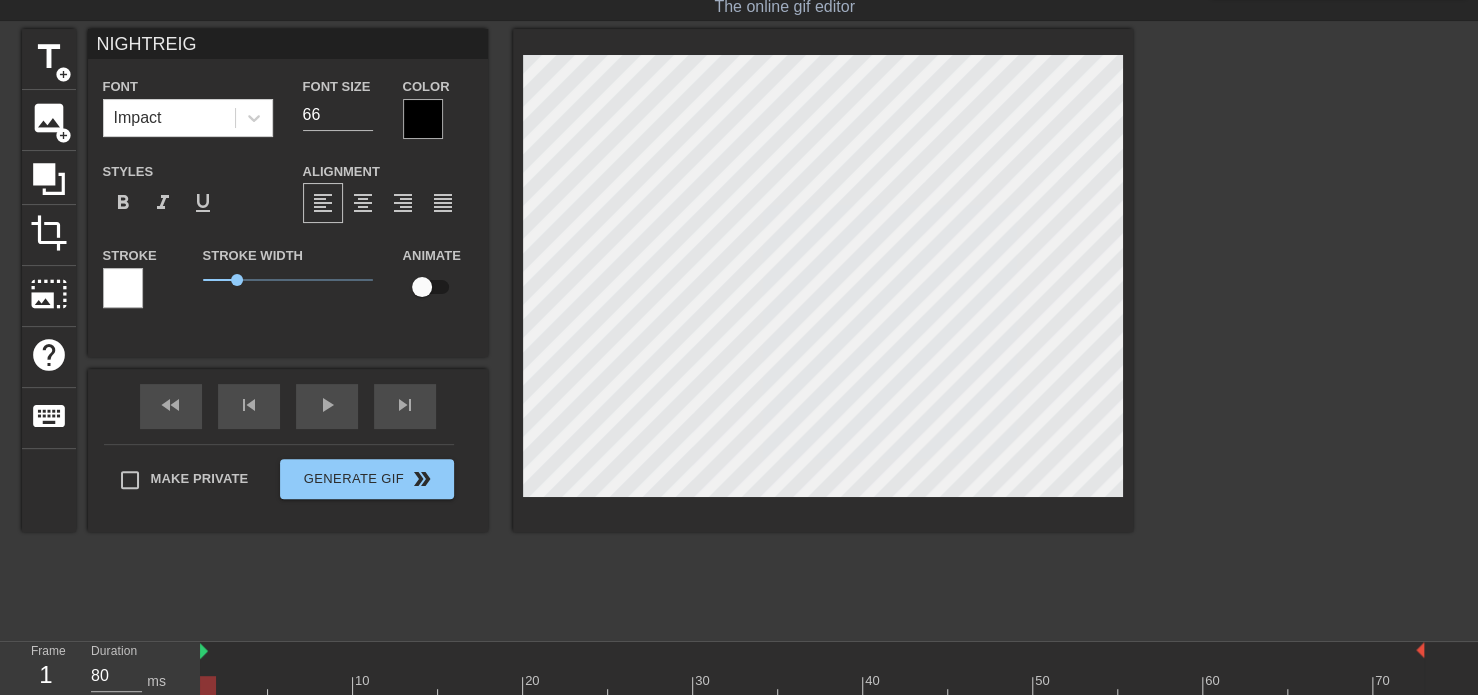 scroll, scrollTop: 2, scrollLeft: 5, axis: both 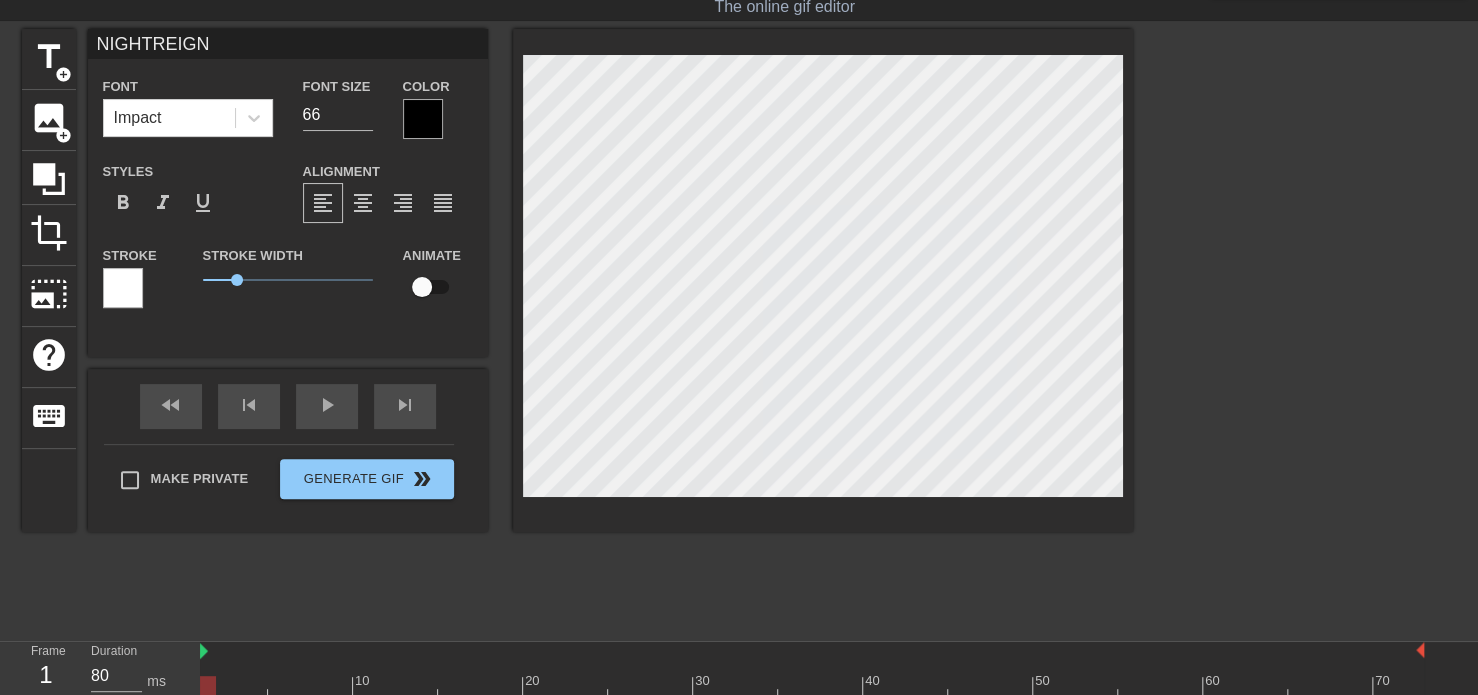 type on "NIGHTREIGN" 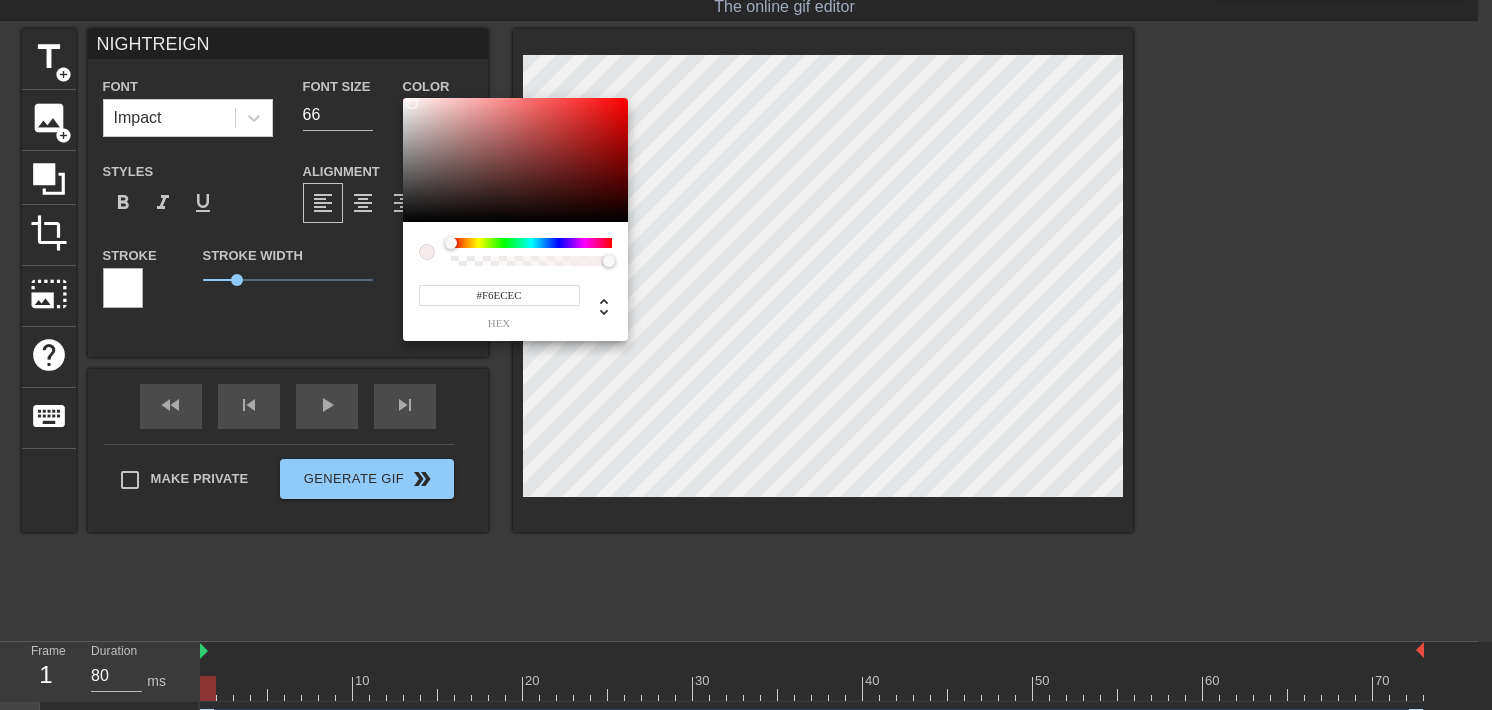 click at bounding box center (515, 160) 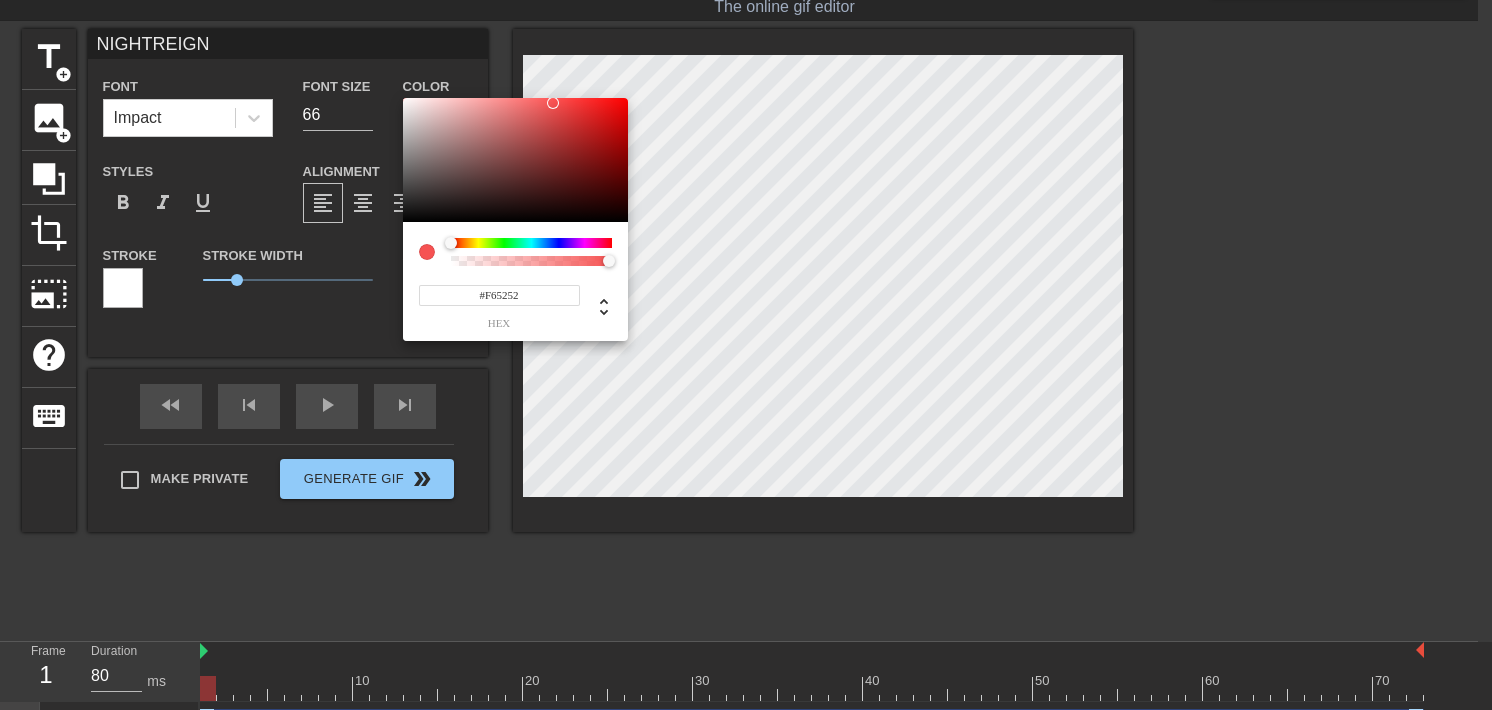 click at bounding box center [515, 160] 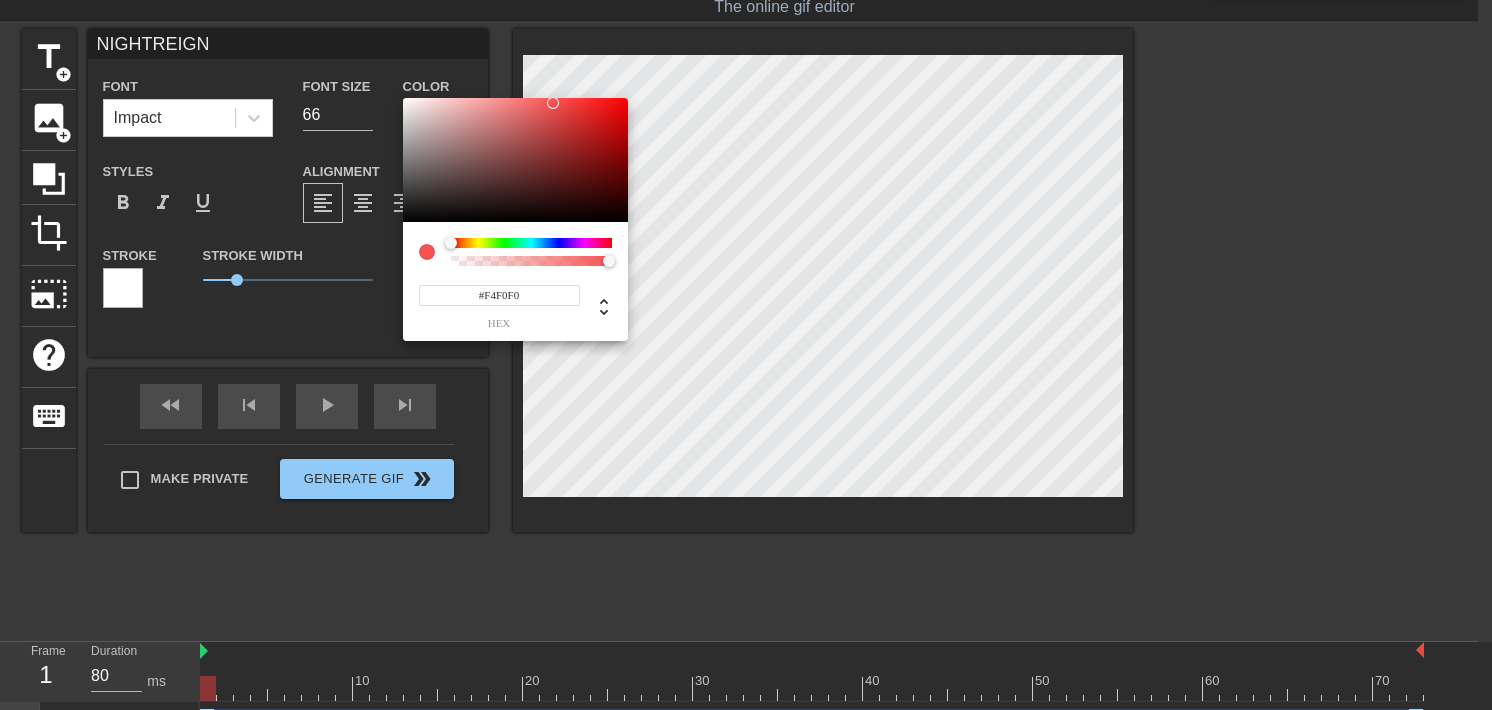 click at bounding box center [515, 160] 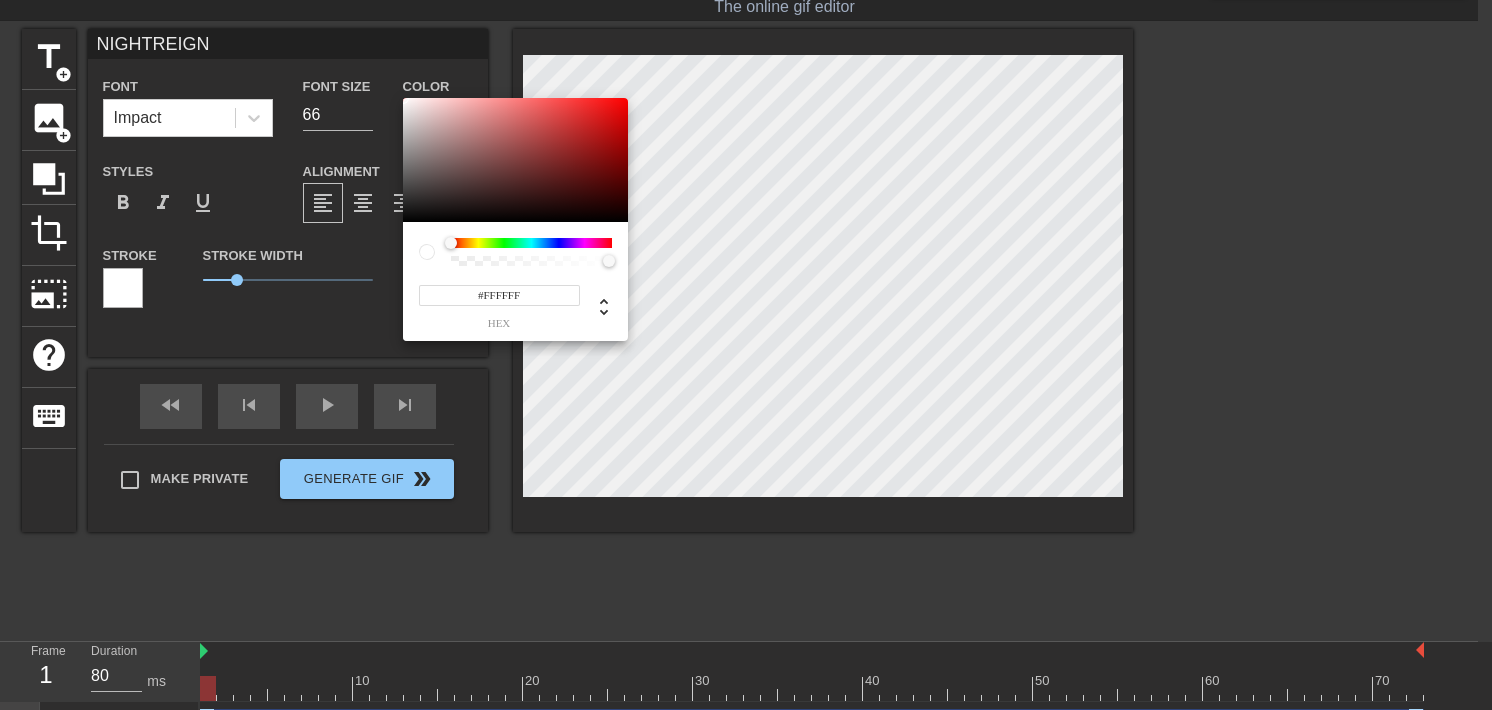 click on "#FFFFFF hex" at bounding box center (746, 355) 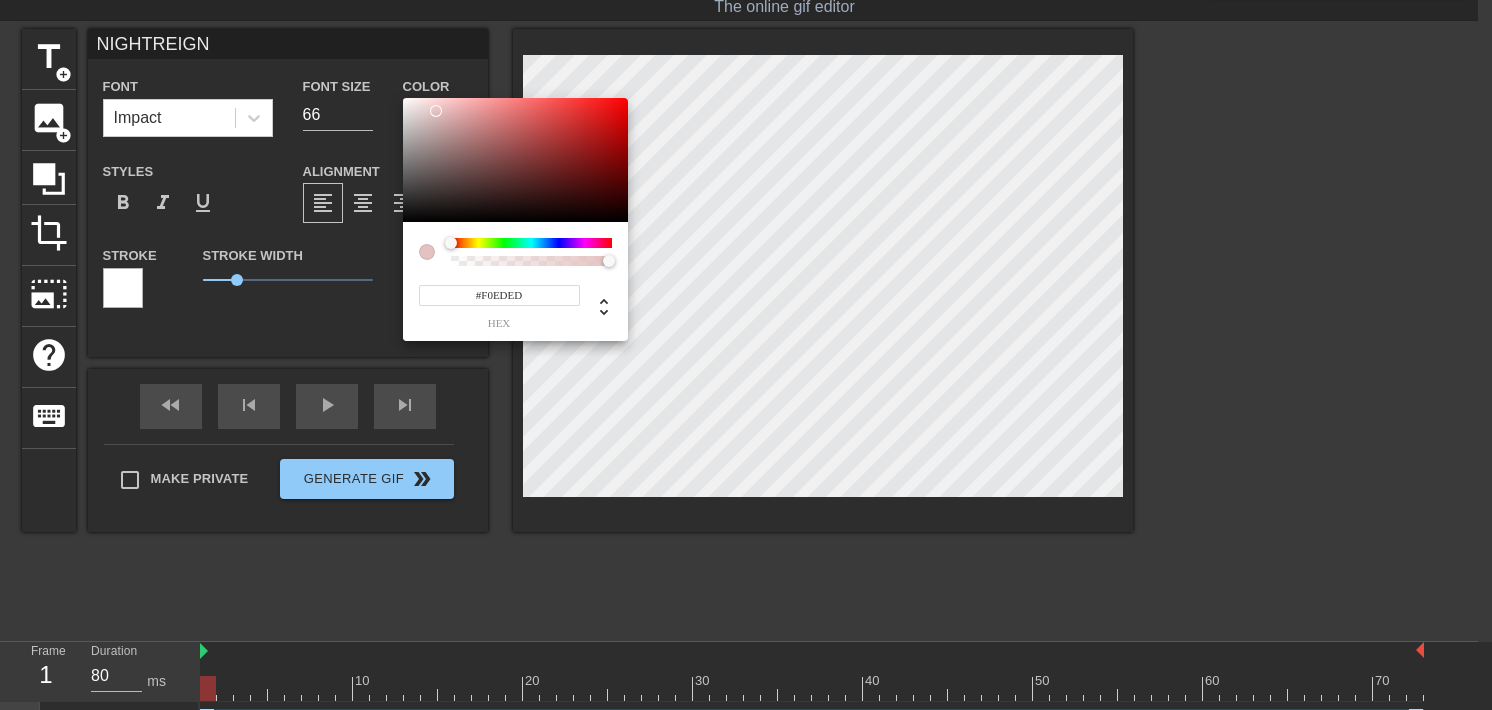 type on "#F2F2F2" 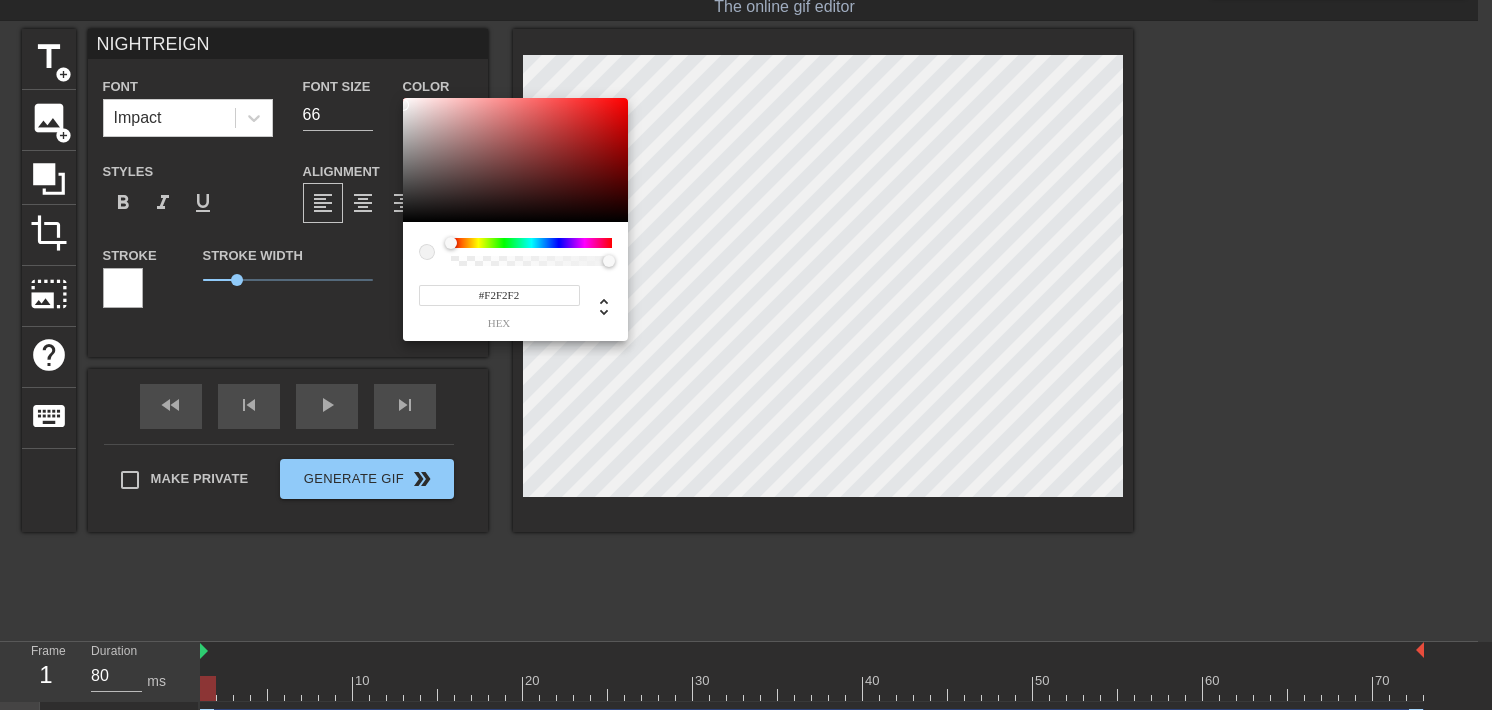 drag, startPoint x: 537, startPoint y: 114, endPoint x: 400, endPoint y: 105, distance: 137.2953 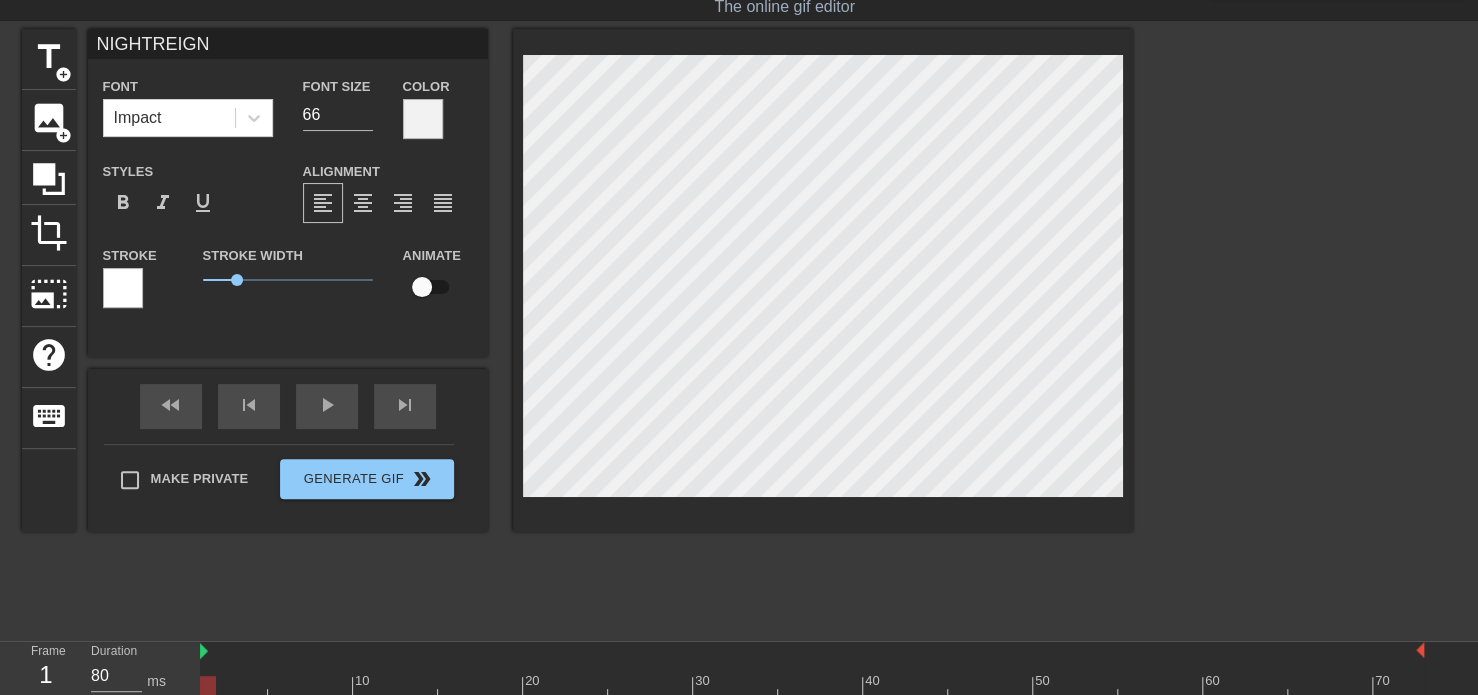 click at bounding box center [1307, 329] 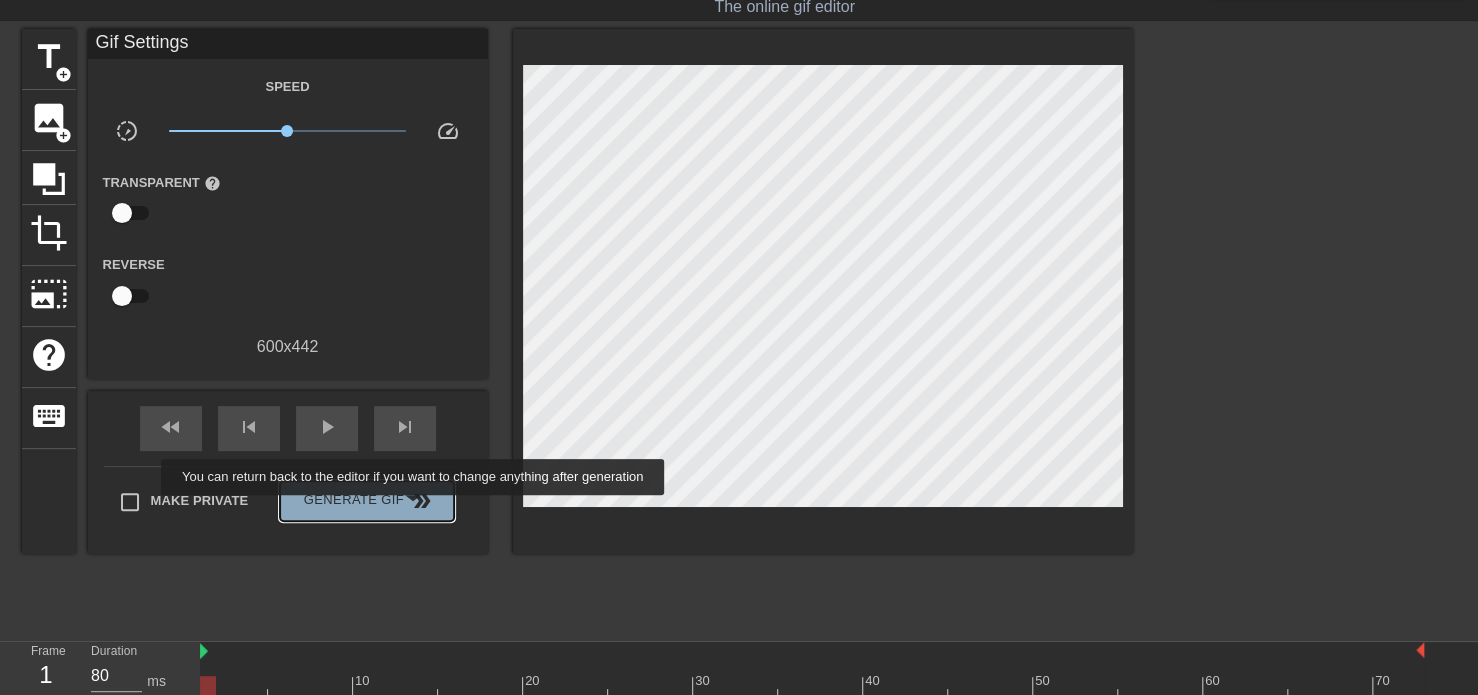click on "double_arrow" at bounding box center (422, 501) 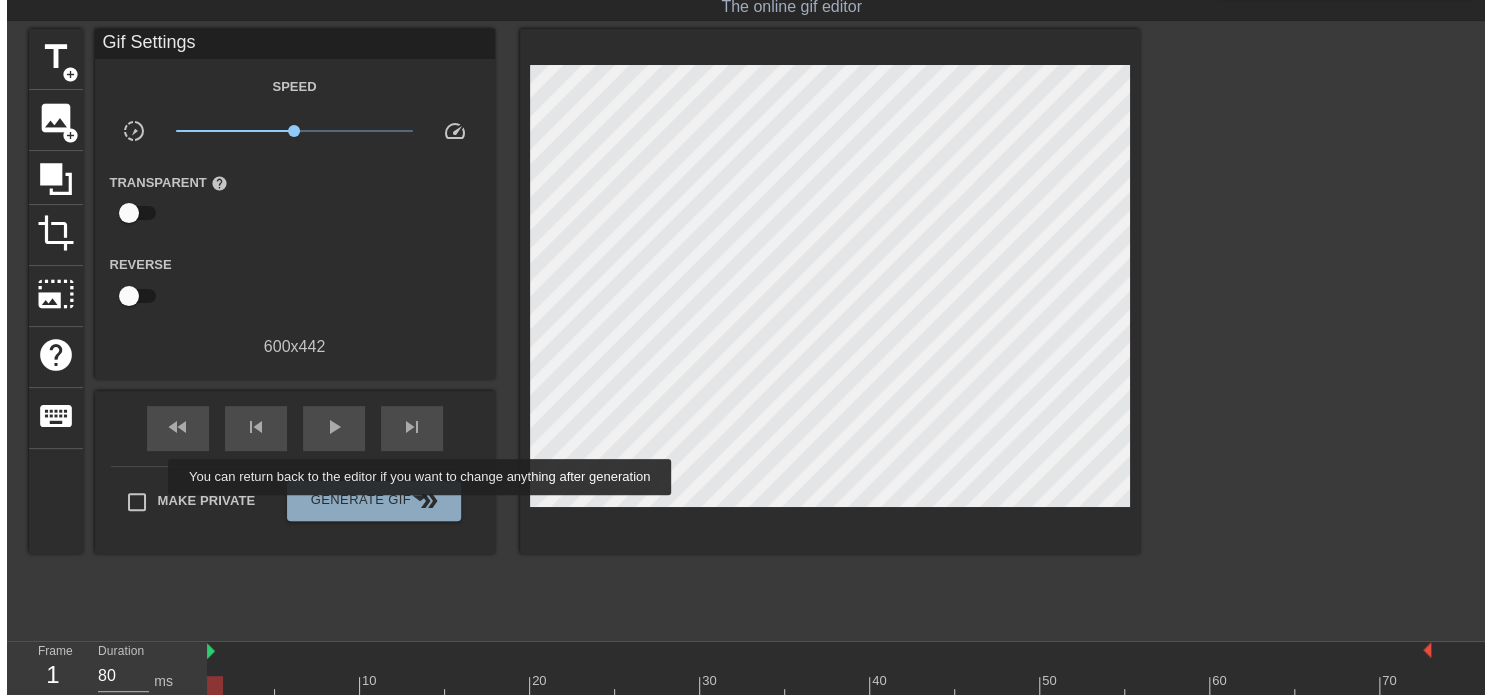 scroll, scrollTop: 0, scrollLeft: 0, axis: both 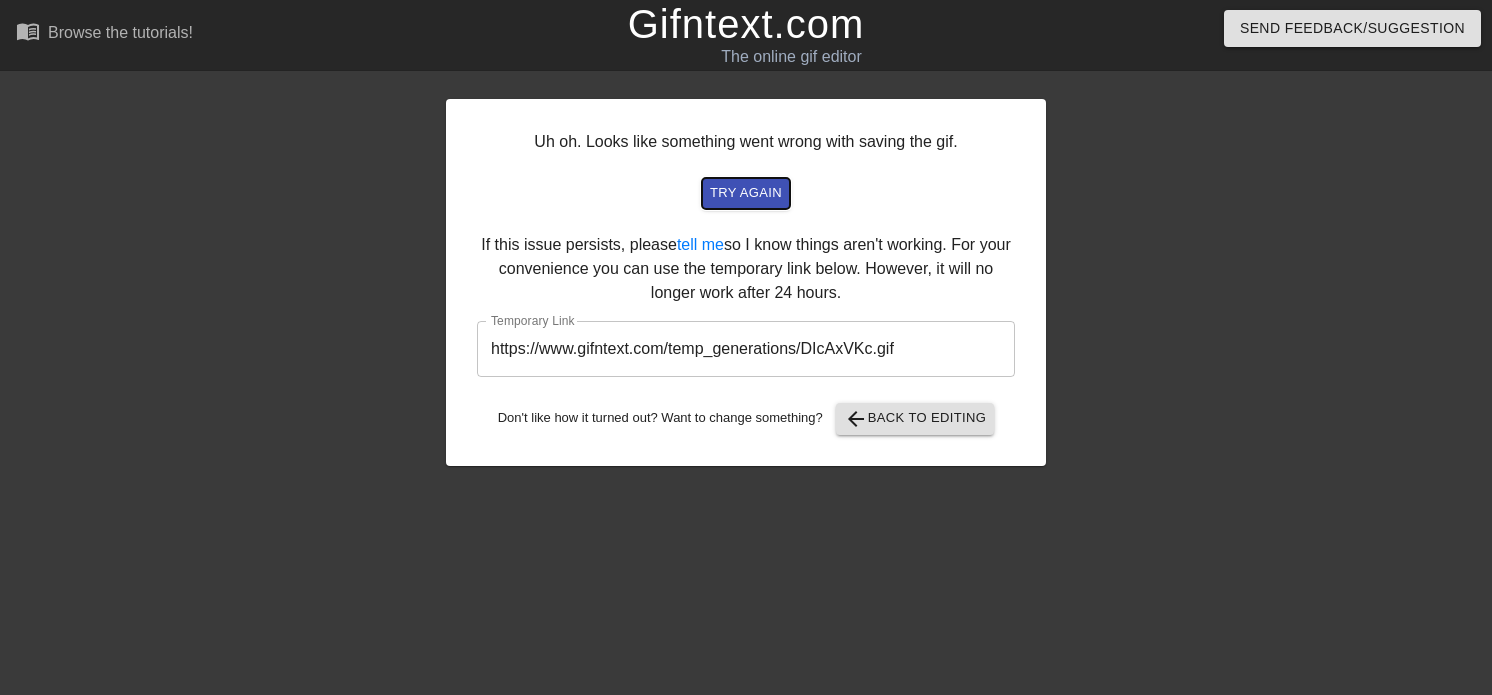 click on "try again" at bounding box center [746, 193] 